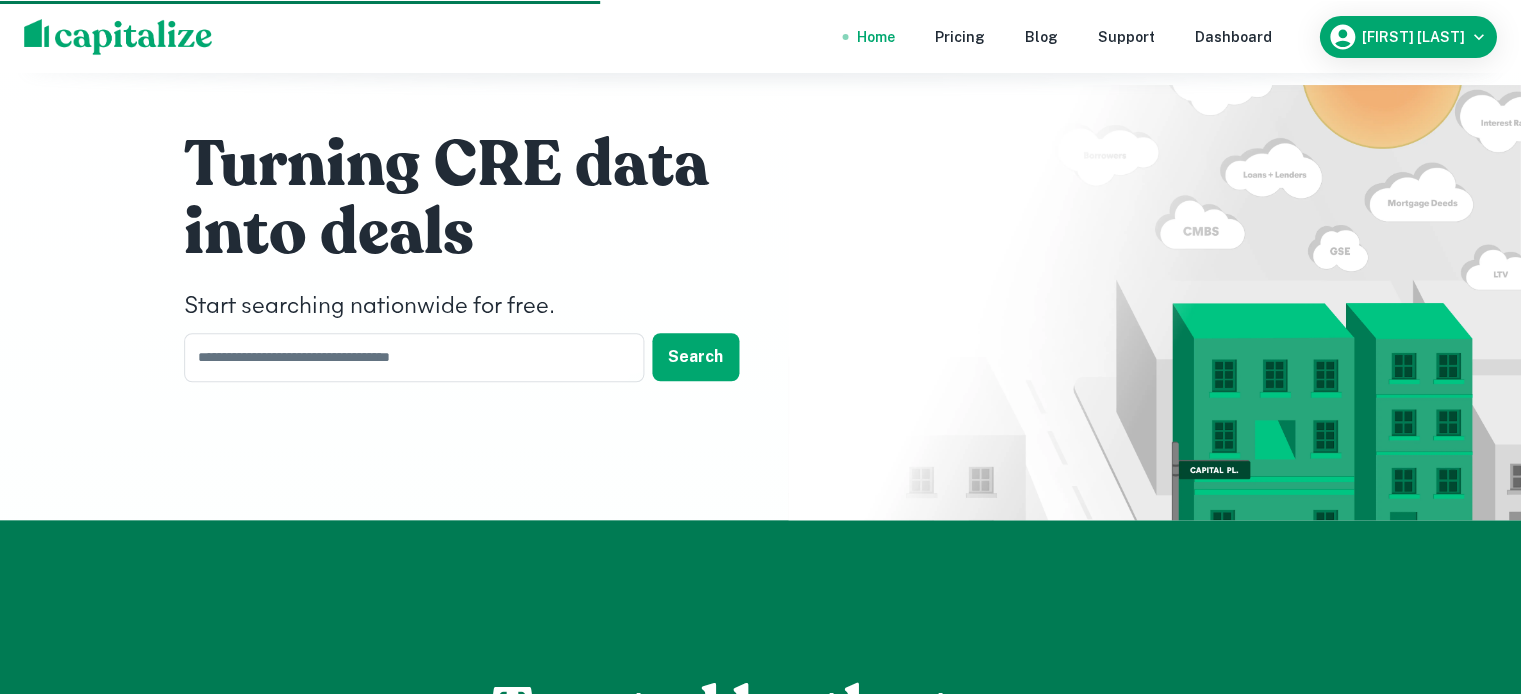 scroll, scrollTop: 3200, scrollLeft: 0, axis: vertical 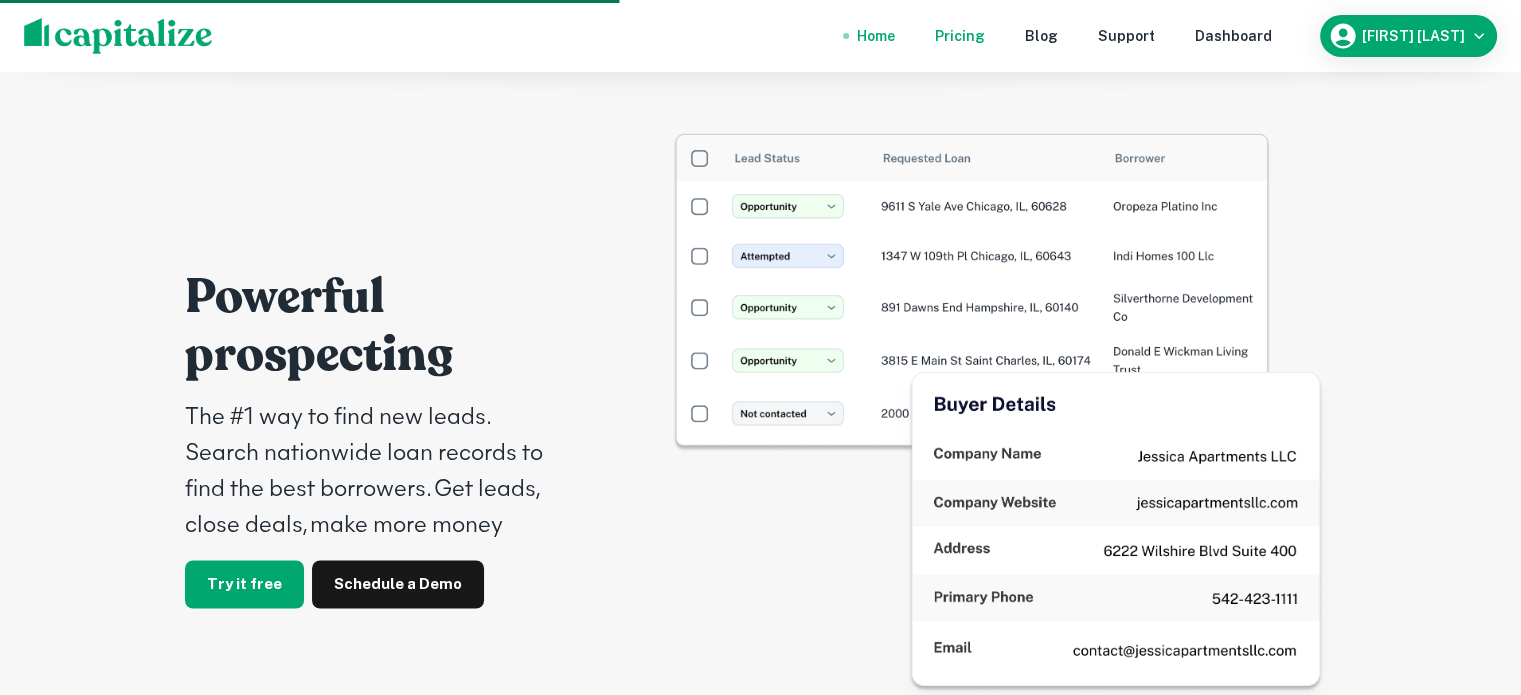 click on "Pricing" at bounding box center [960, 36] 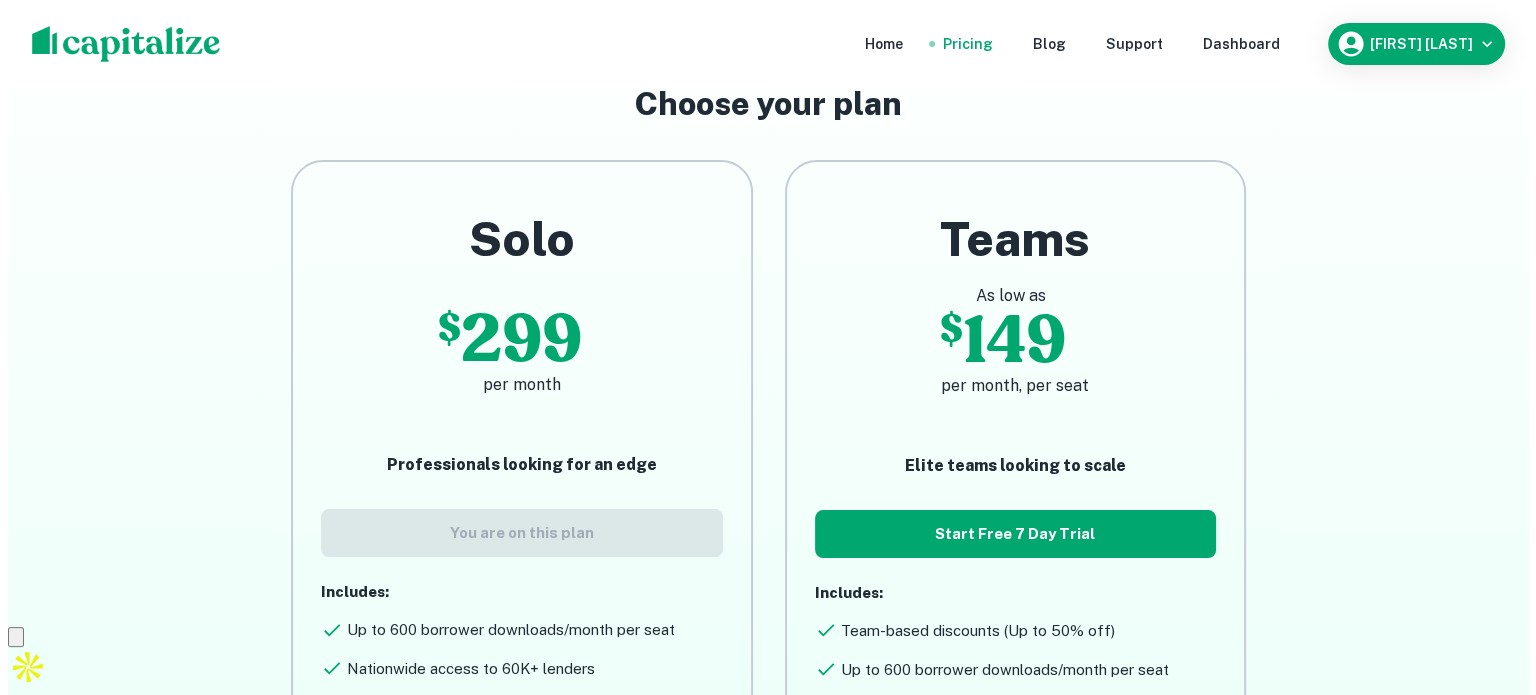 scroll, scrollTop: 0, scrollLeft: 0, axis: both 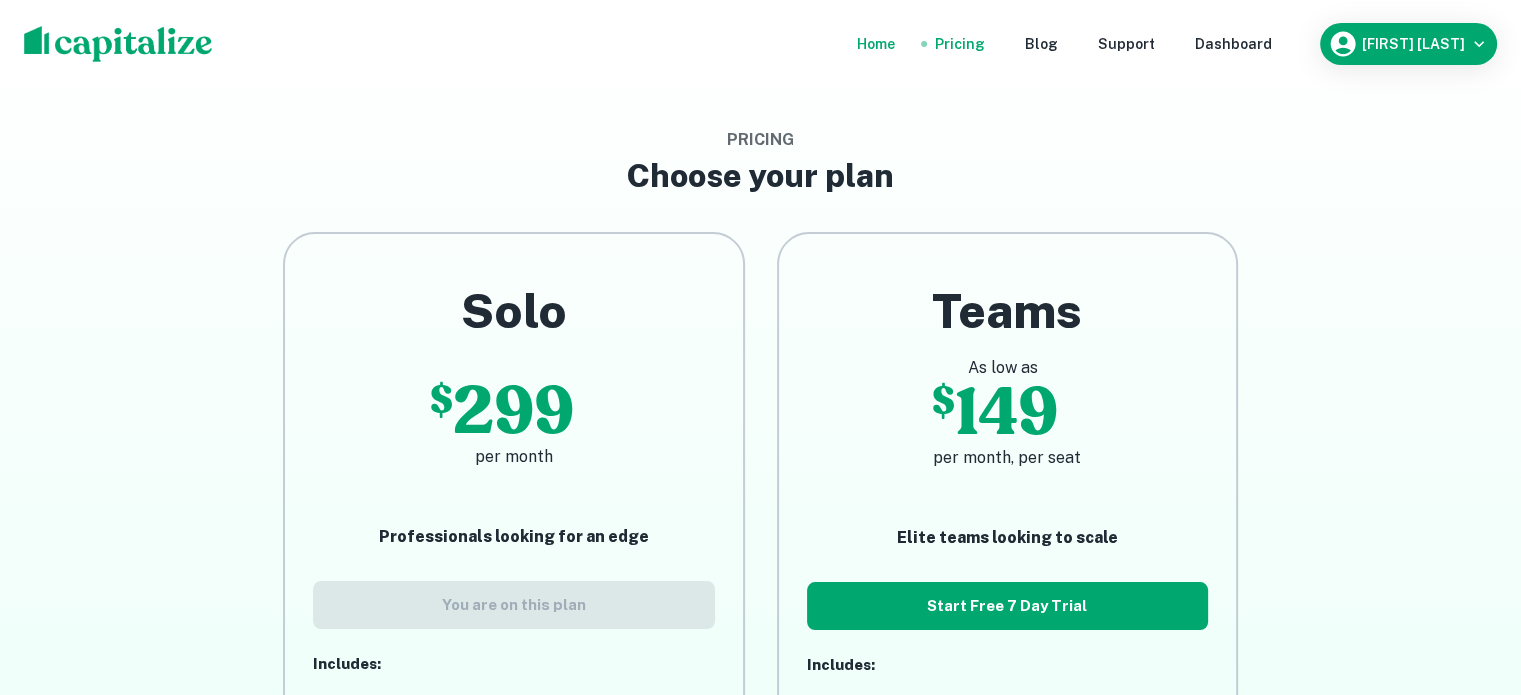 click on "Home" at bounding box center [876, 44] 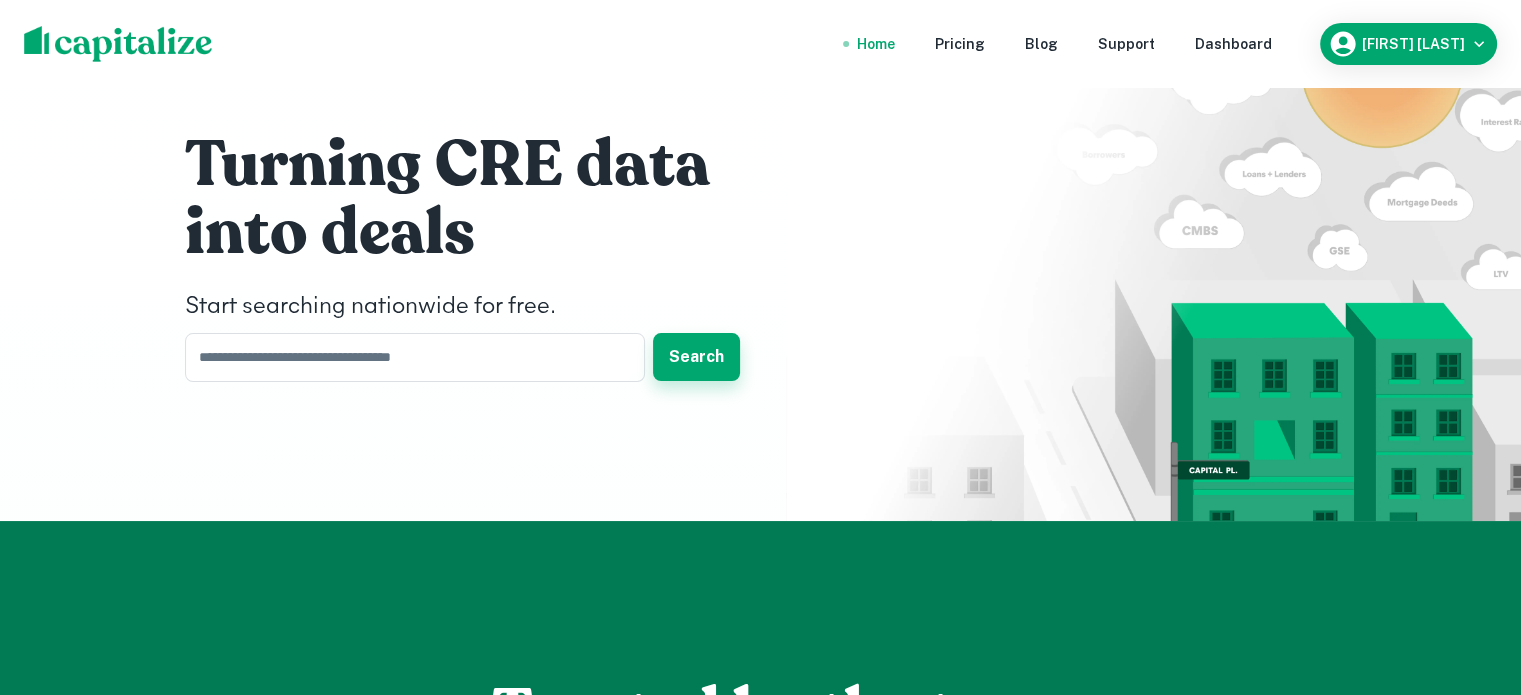 click on "Search" at bounding box center (696, 357) 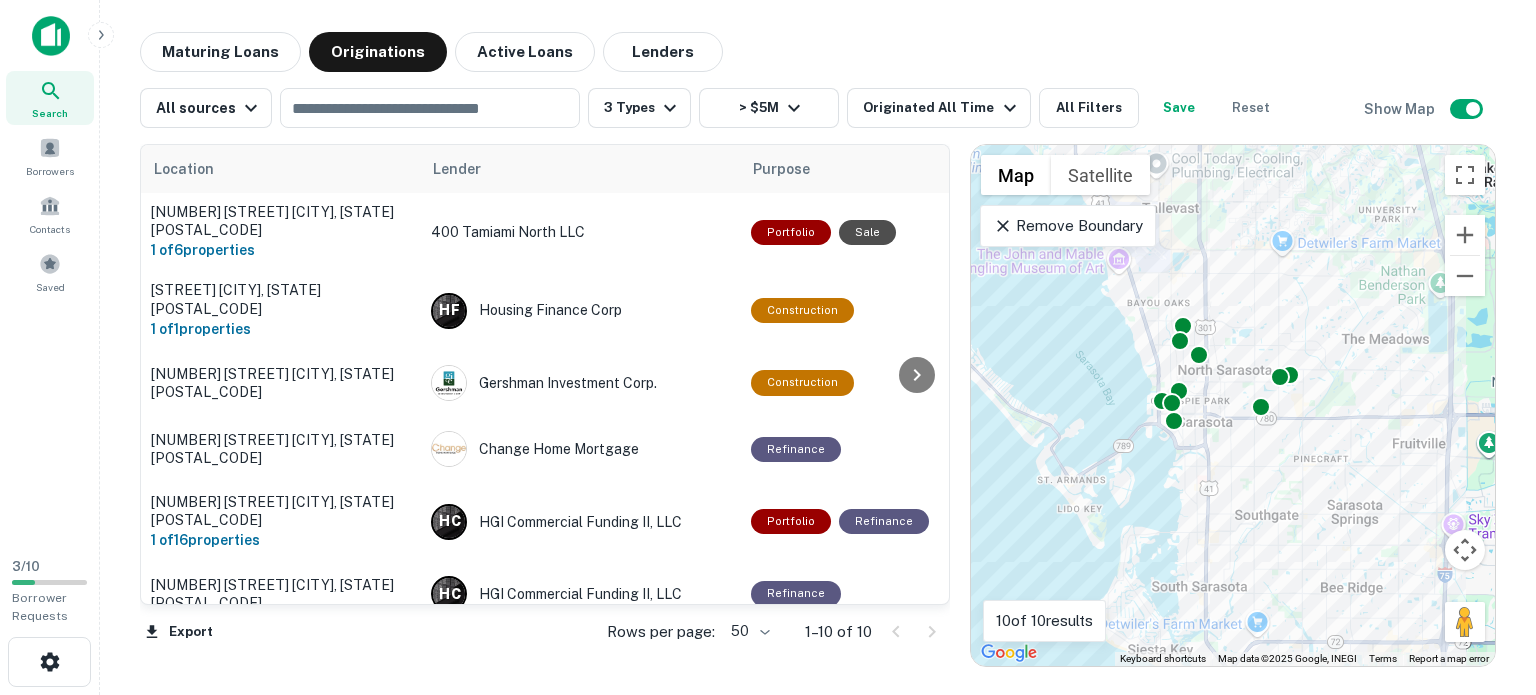 click on "Location Lender Purpose Type Mortgage Amount Borrower Last Financed Date sorted descending Maturity Date Lender Type Sale Amount LTV Interest Rate Distance Year Built Unit Count [NUMBER] [STREET] [CITY], [STATE]  1 of  6  properties [NUMBER] [STREET] [CITY], [STATE]  1 of  1  properties H   F Housing Finance Corp Construction Multifamily [AMOUNT] [BORROWER_NAME] Request Borrower Info [DATE] [DATE] Debt Fund [AMOUNT] [PERCENTAGE] [PERCENTAGE] - - - [STREET] [CITY], [STATE]  Gershman Investment Corp. Construction Multifamily [AMOUNT] [BORROWER_NAME] Request Borrower Info [DATE] [DATE] Debt Fund - - [PERCENTAGE] - [YEAR] [NUMBER] [NUMBER] [NUMBER] [STREET] [CITY], [STATE]  Change Home Mortgage Refinance Multifamily [AMOUNT] [BORROWER_NAME] Request Borrower Info [DATE] [DATE] Debt Fund - - [PERCENTAGE] - [YEAR] [NUMBER] [NUMBER] [NUMBER] [STREET] [CITY], [STATE]  1 of  H" at bounding box center [818, 397] 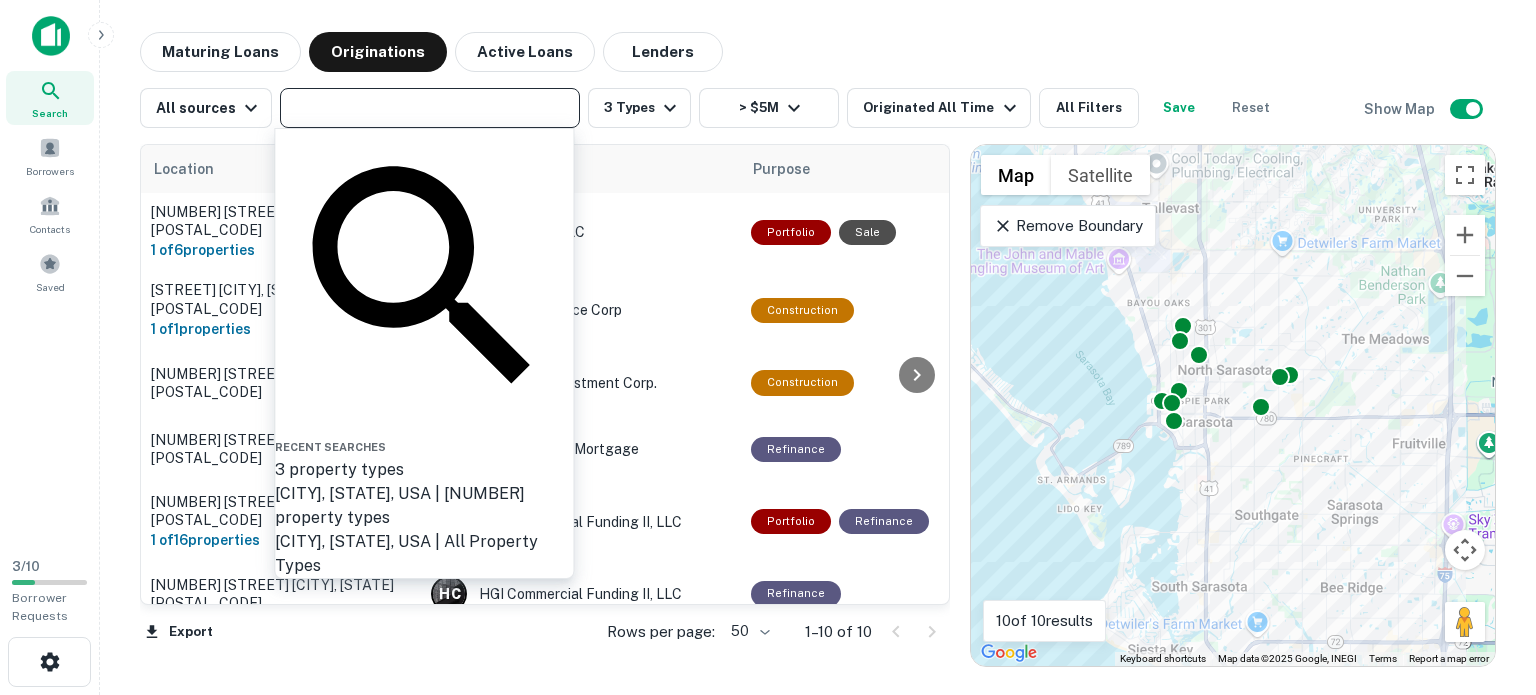 click at bounding box center (428, 108) 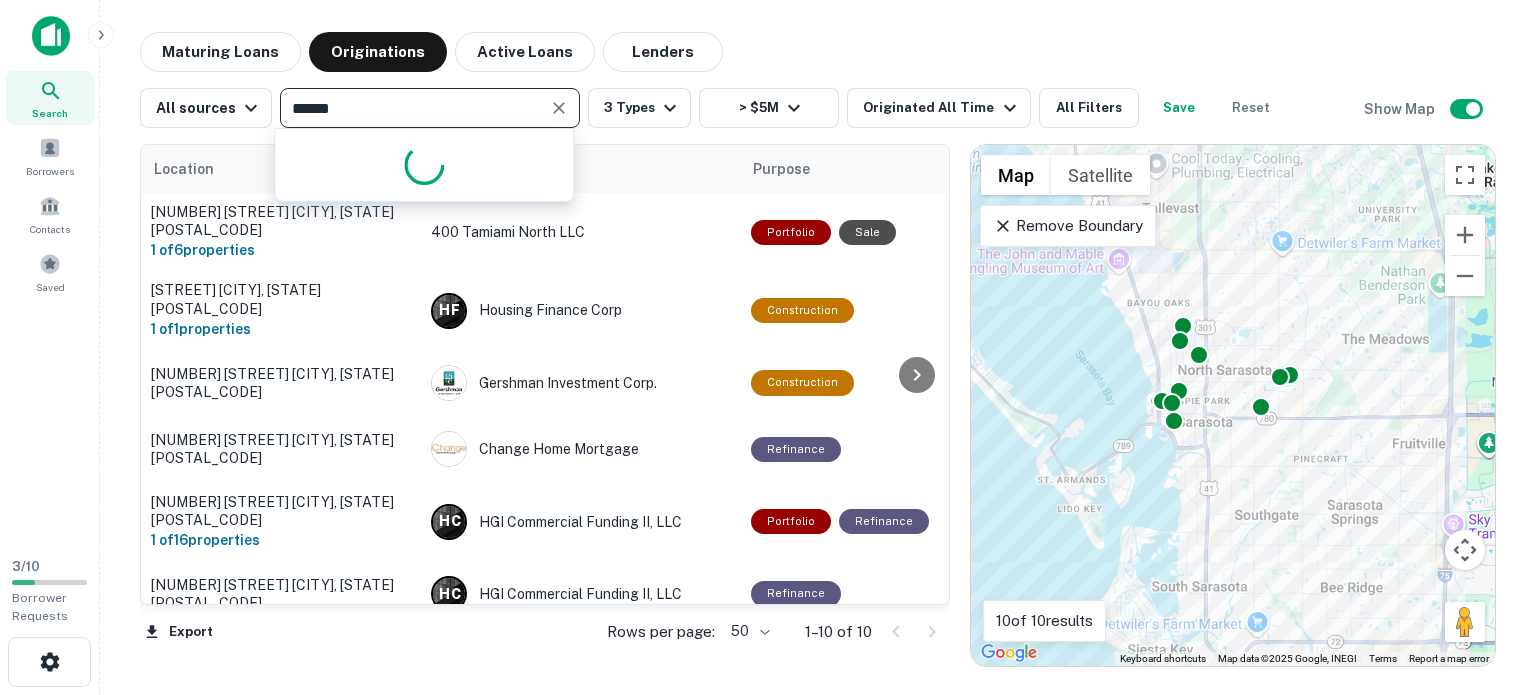 type on "*******" 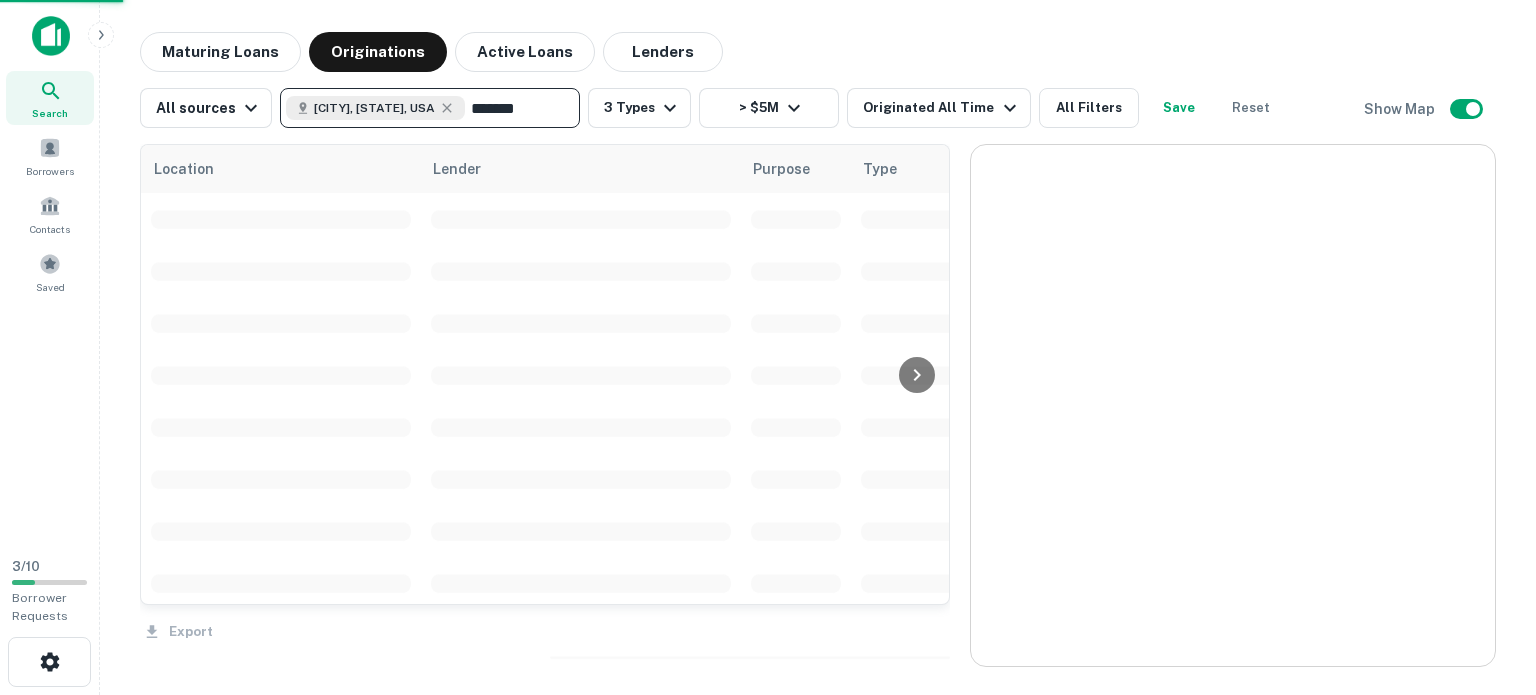 type 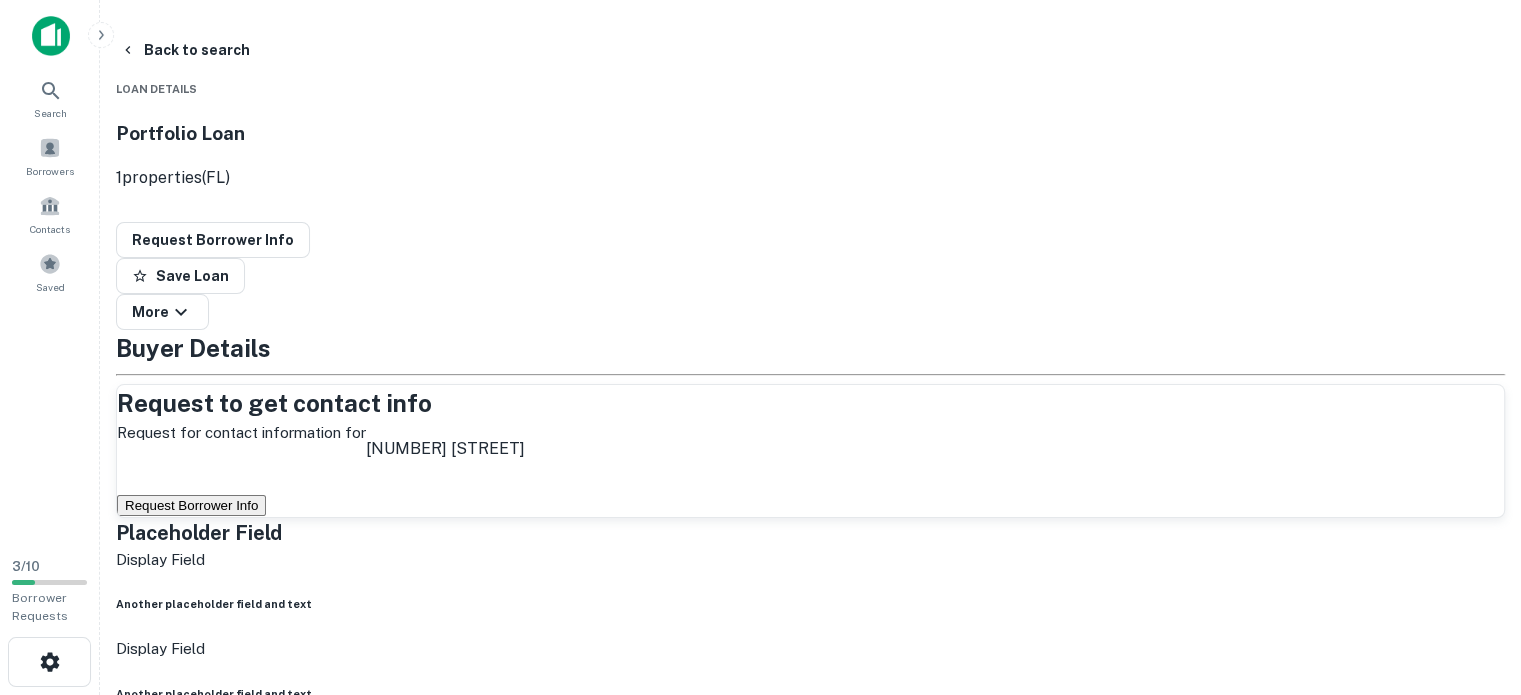 click on "Back to search Loan Details Portfolio Loan 1 properties (FL) Request Borrower Info Save Loan More Buyer Details Request to get contact info Request for contact information for 2900 56th ave Request Borrower Info Placeholder Field Display Field Another placeholder field and text Display Field Another placeholder field and text Display Field Another placeholder field and text Display Field Another placeholder field and text Display Field Another placeholder field and text Placeholder Field Display Field Another placeholder field and text Display Field Another placeholder field and text Display Field Another placeholder field and text Display Field Another placeholder field and text Placeholder Field Display Field Another placeholder field and text Display Field Another placeholder field and text Display Field $12m 1" at bounding box center [810, 3079] 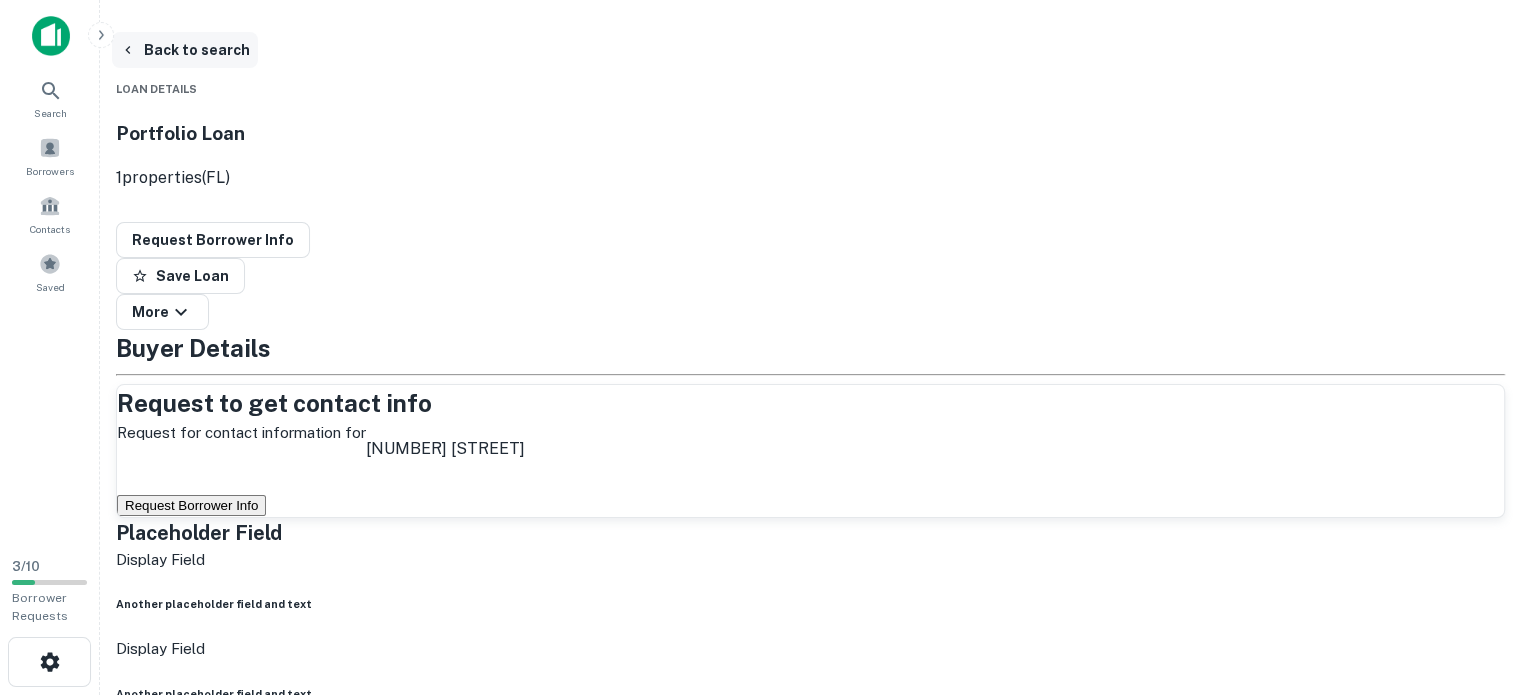 click on "Back to search" at bounding box center (185, 50) 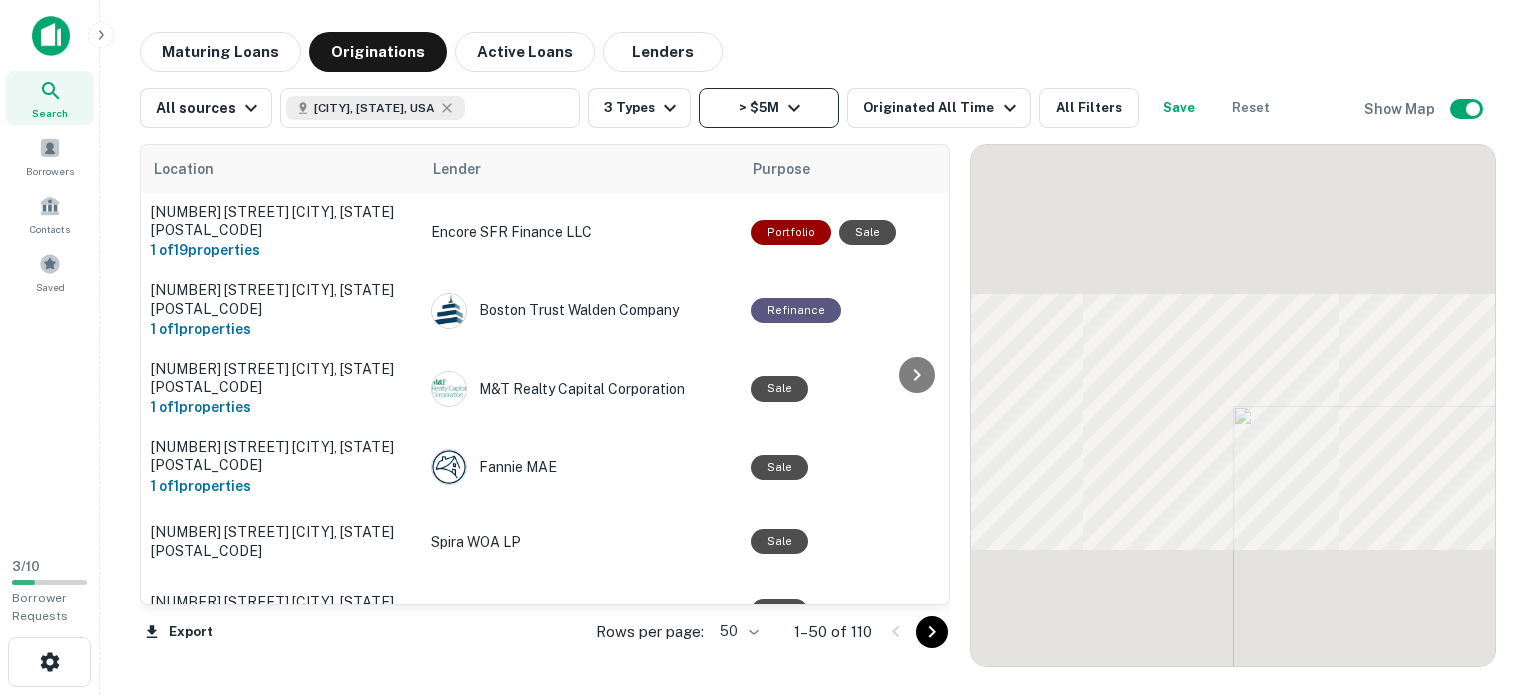 click 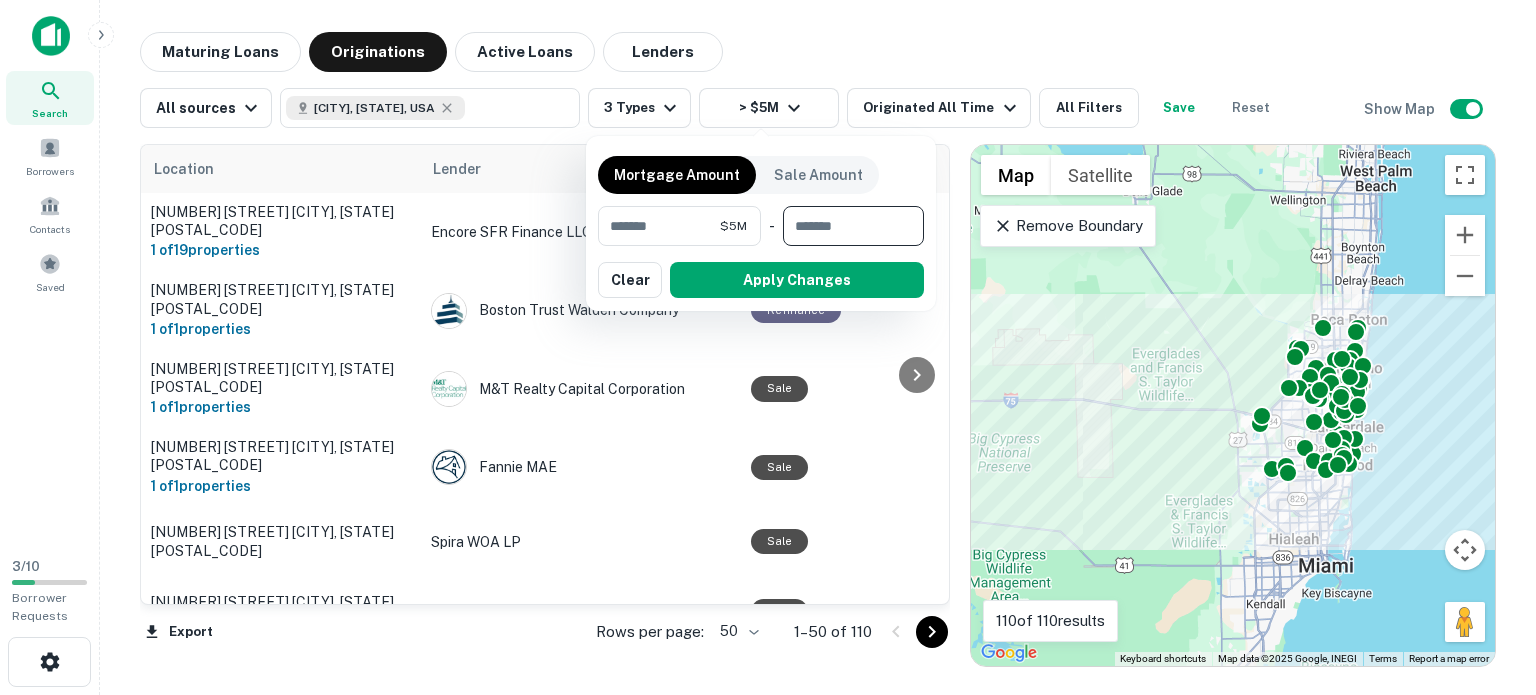 click at bounding box center [846, 226] 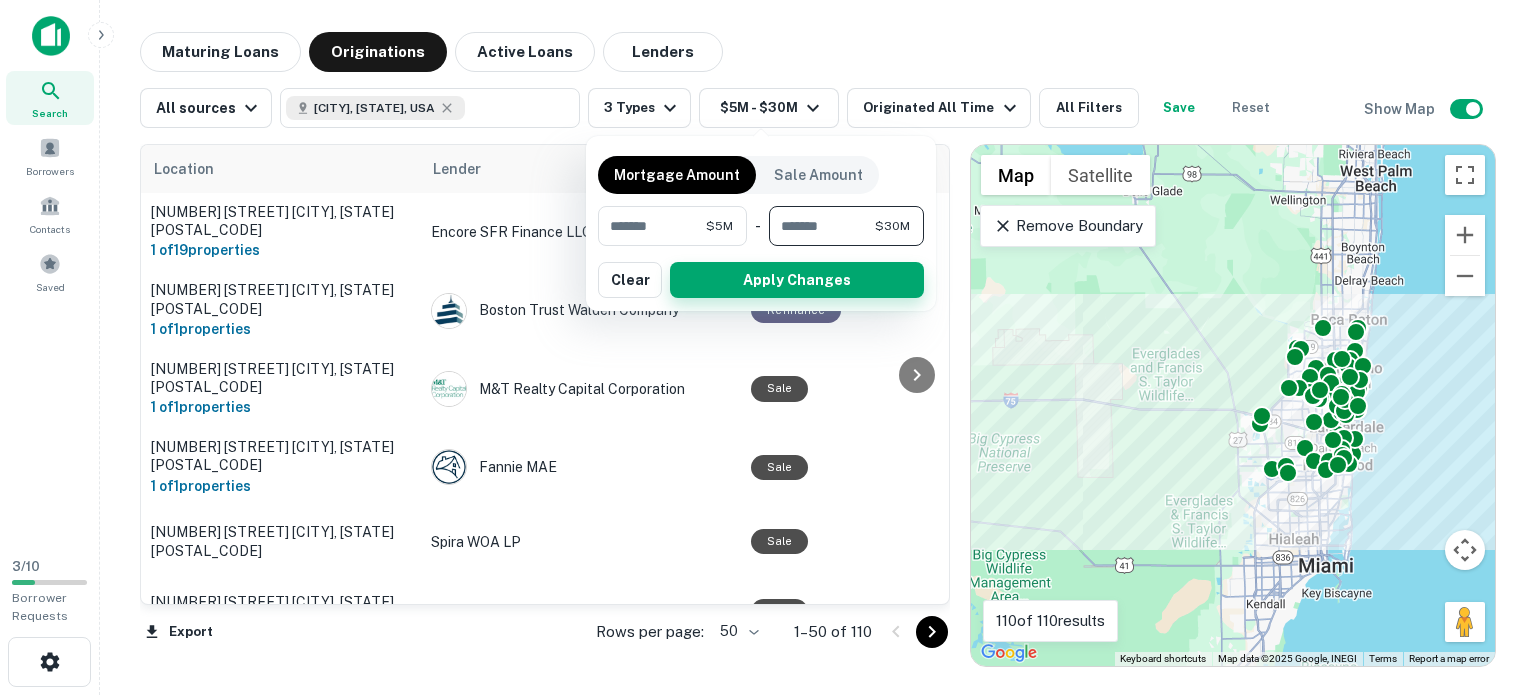 type on "********" 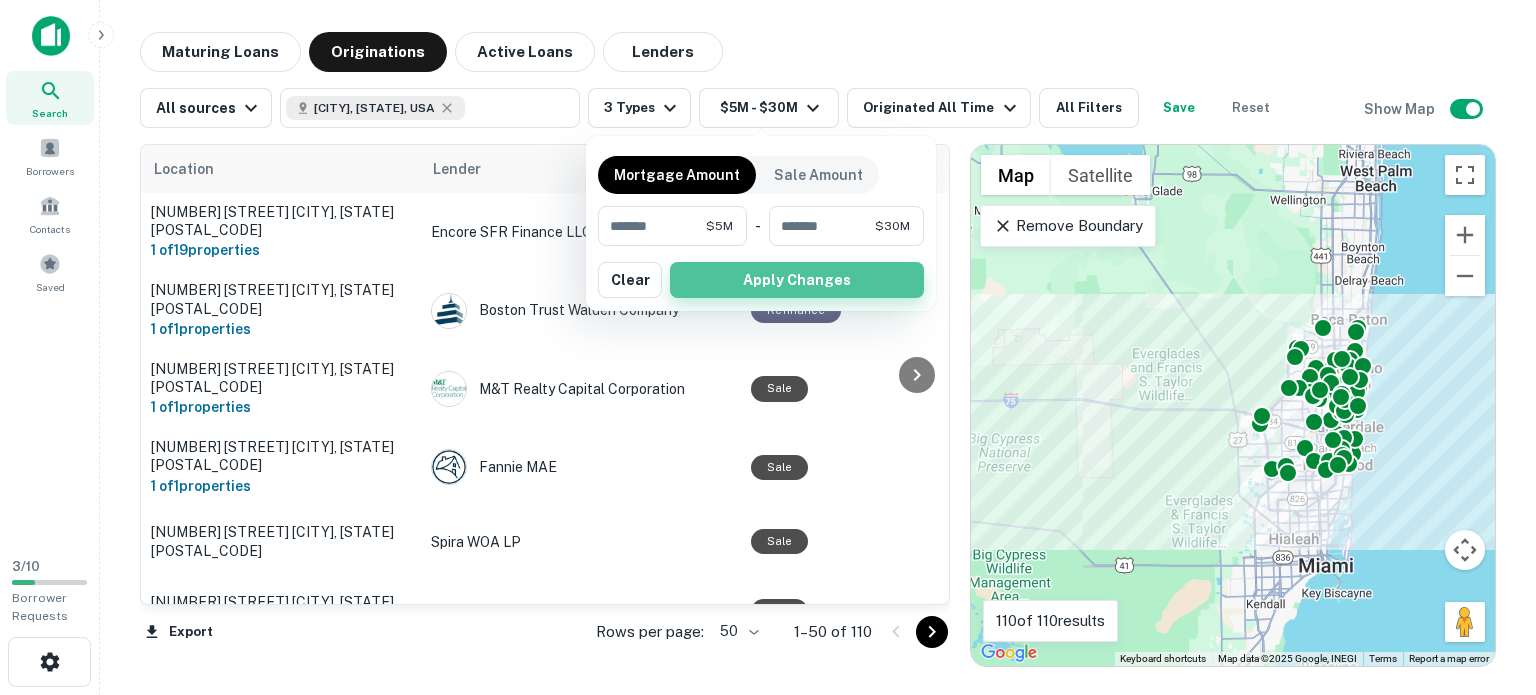 click on "Apply Changes" at bounding box center (797, 280) 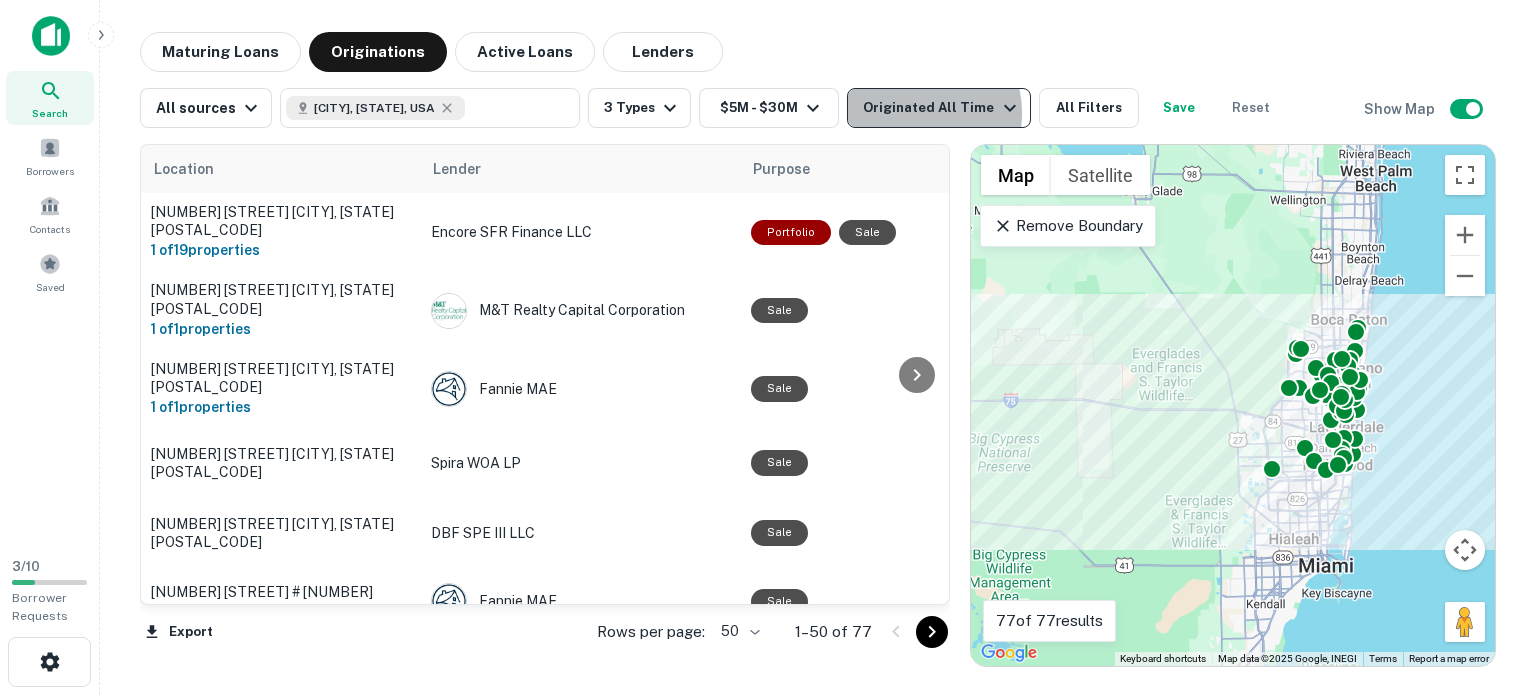 click on "Originated All Time" at bounding box center (942, 108) 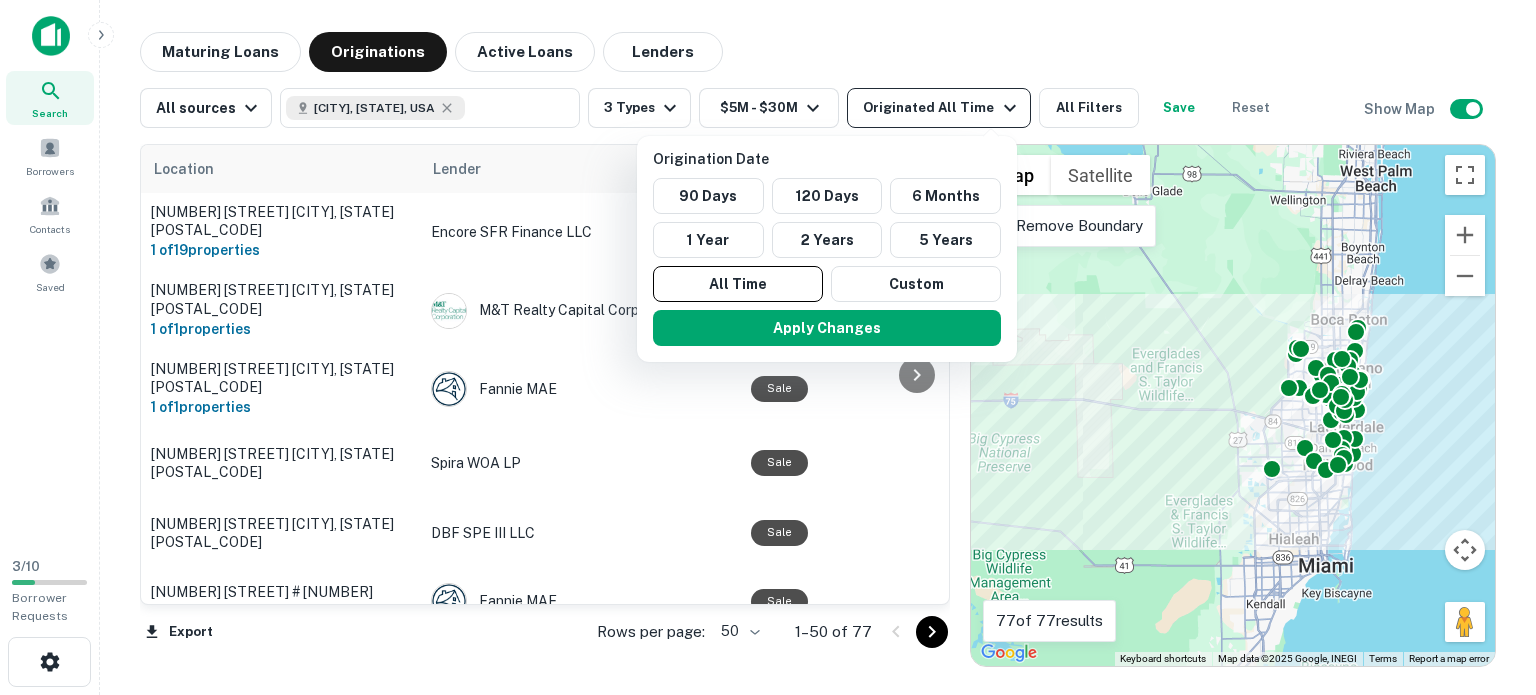 click at bounding box center (768, 347) 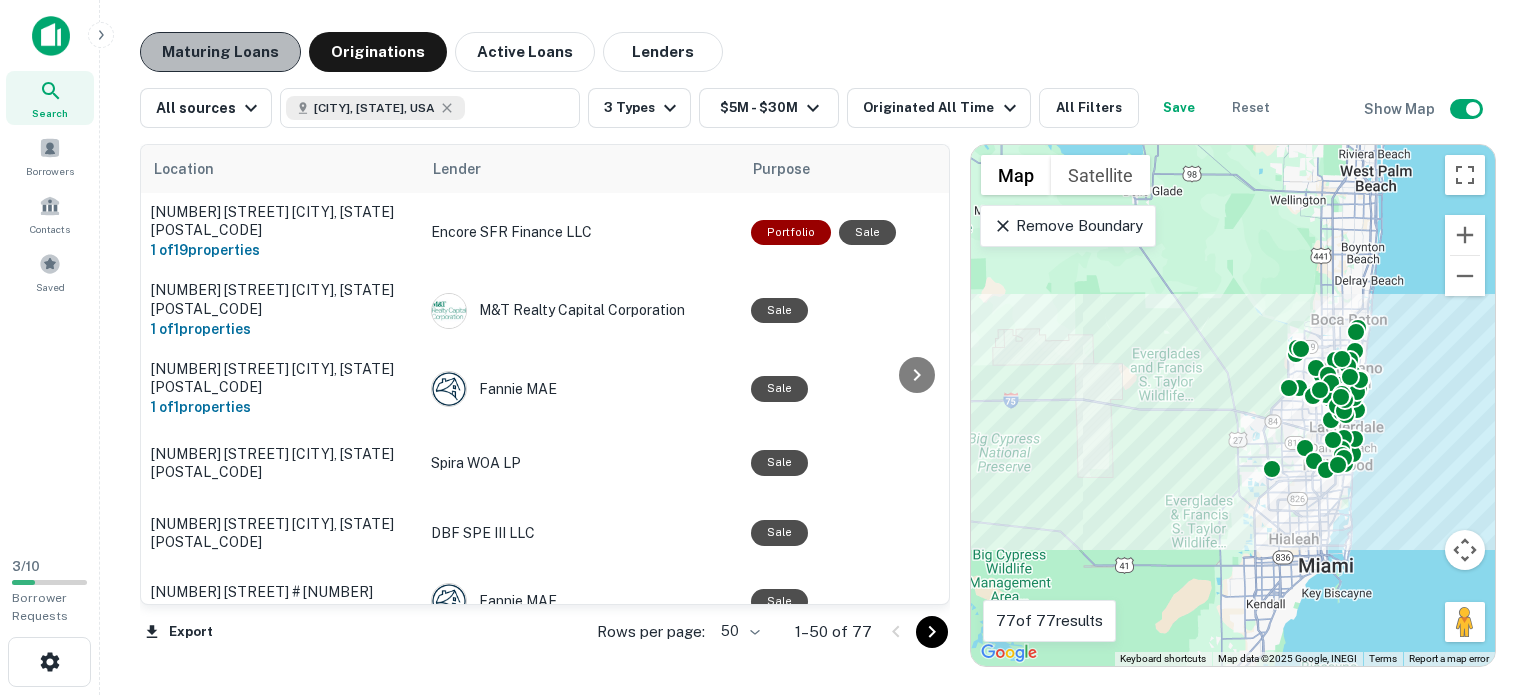 click on "Maturing Loans" at bounding box center [220, 52] 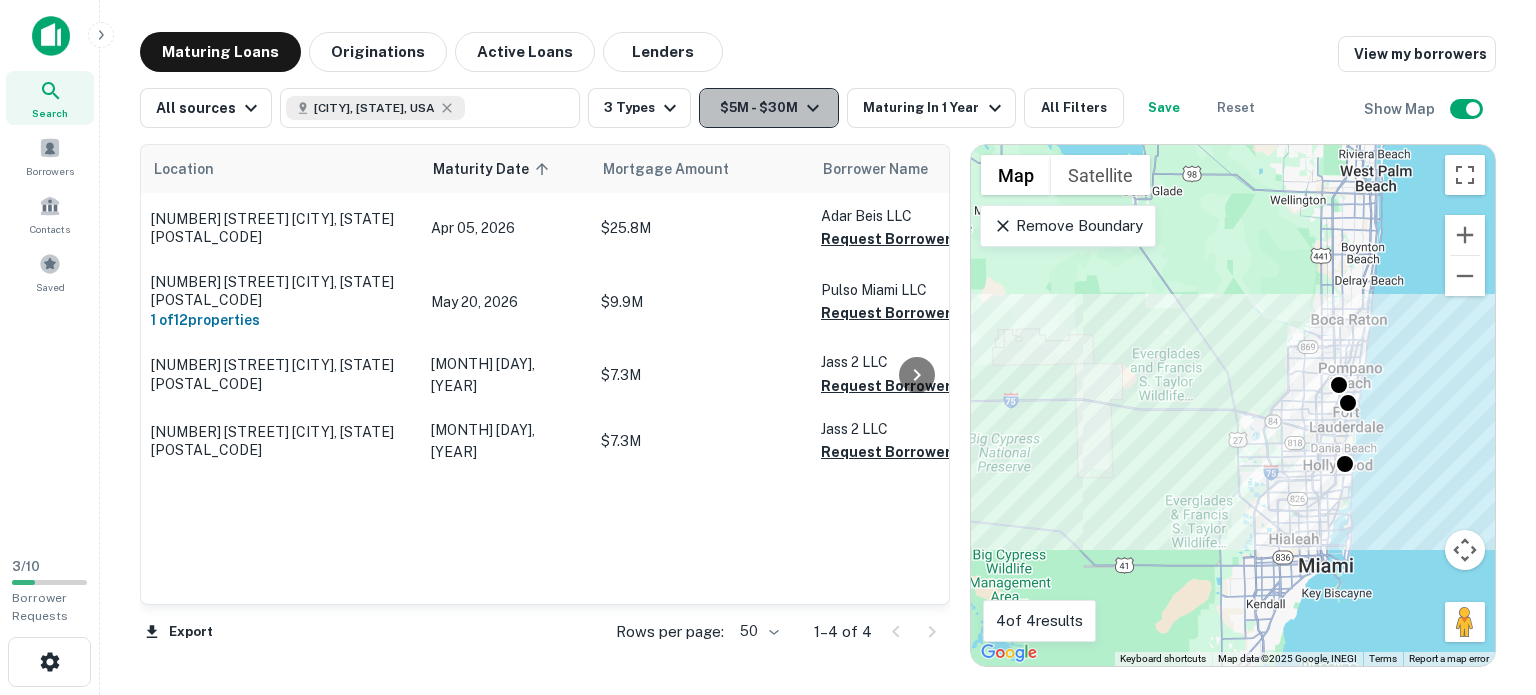 click 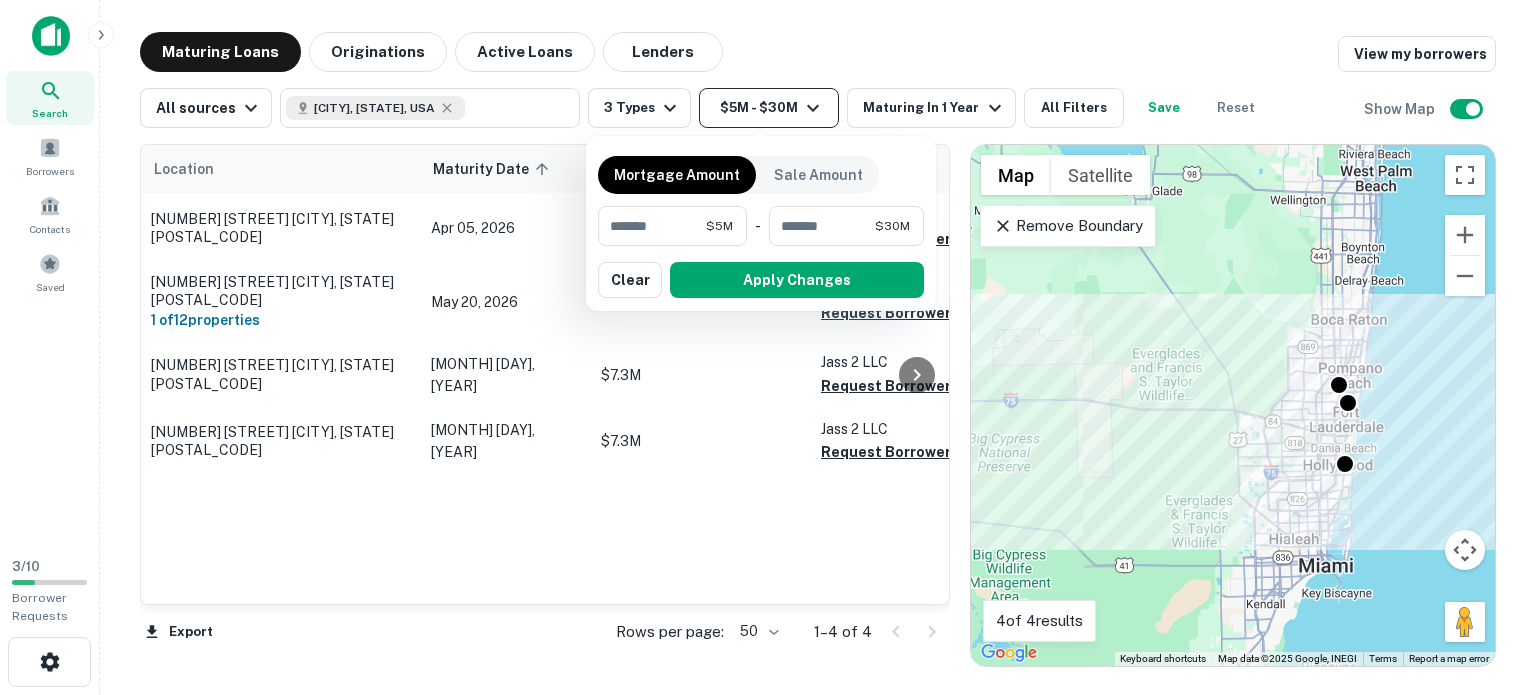 click at bounding box center [768, 347] 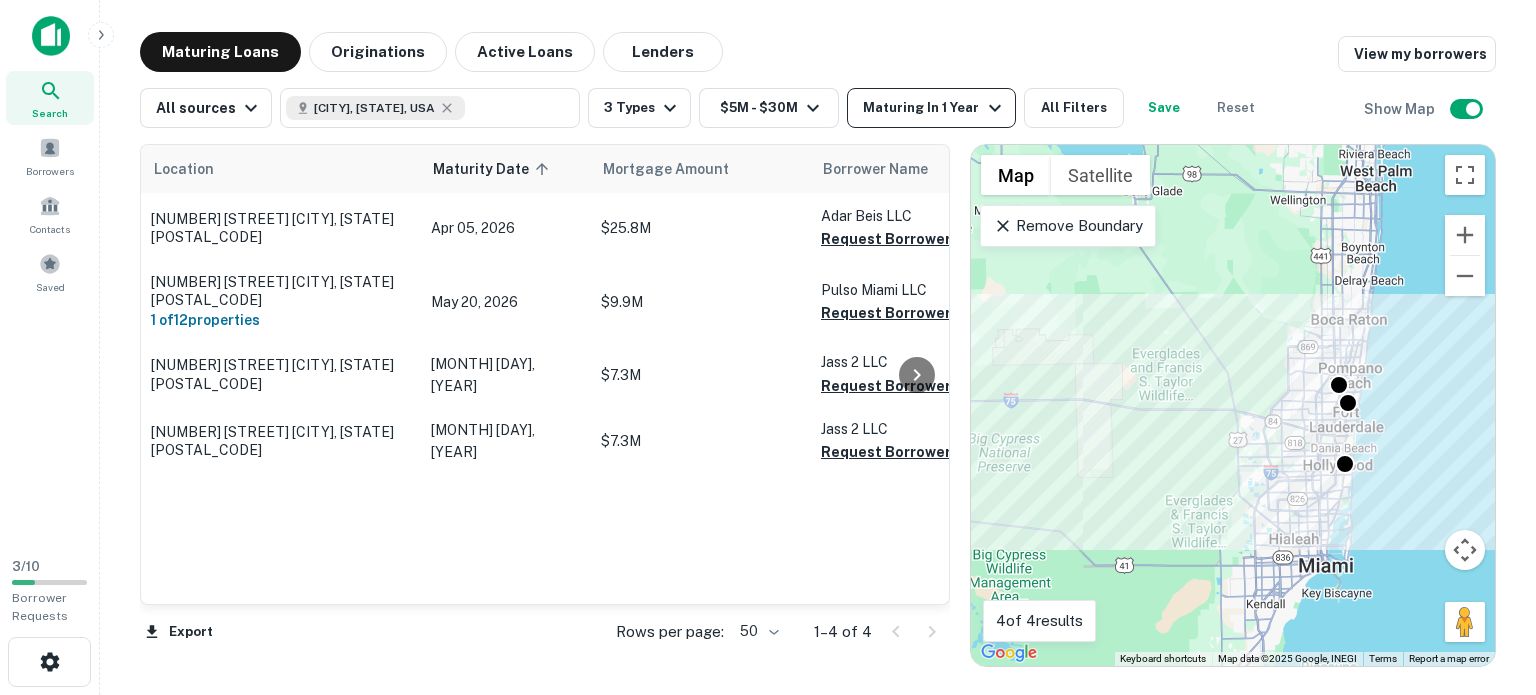 click on "Maturing In 1 Year" at bounding box center [934, 108] 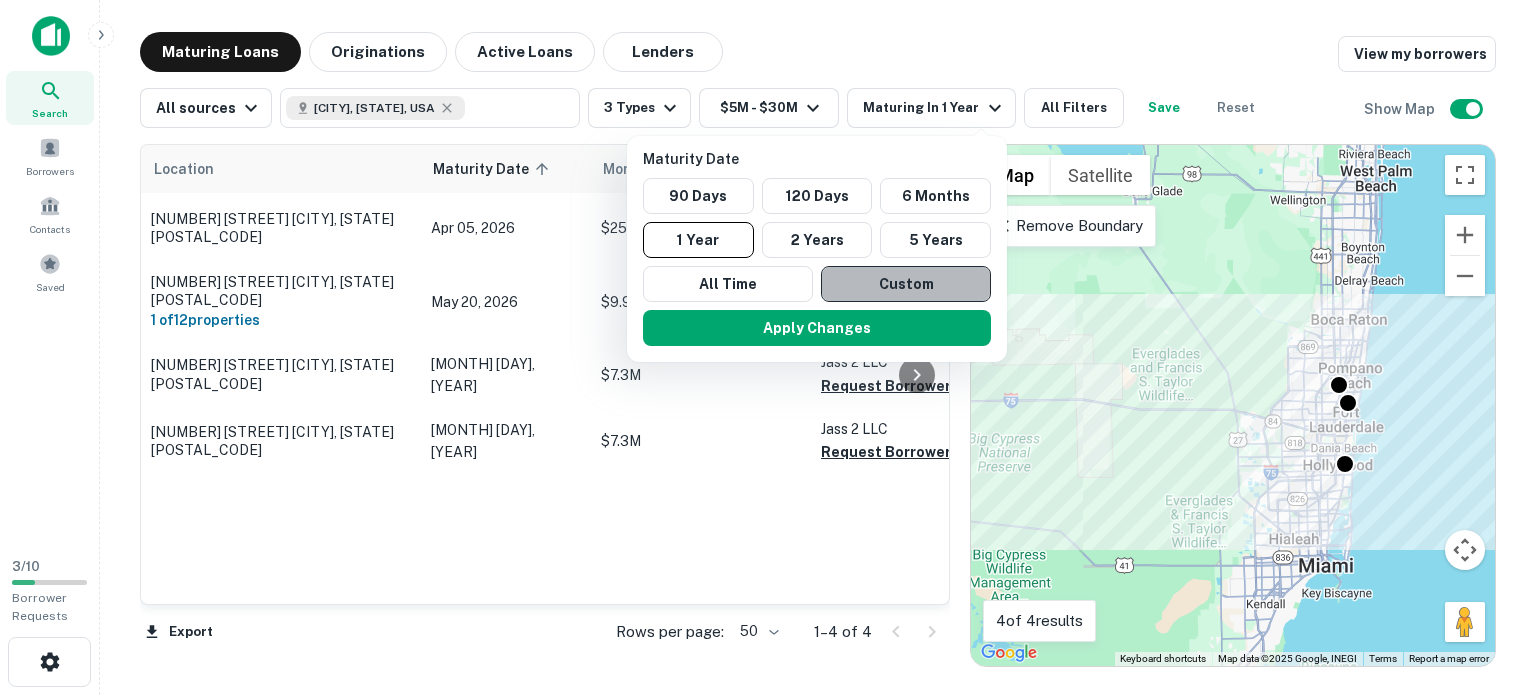 click on "Custom" at bounding box center [906, 284] 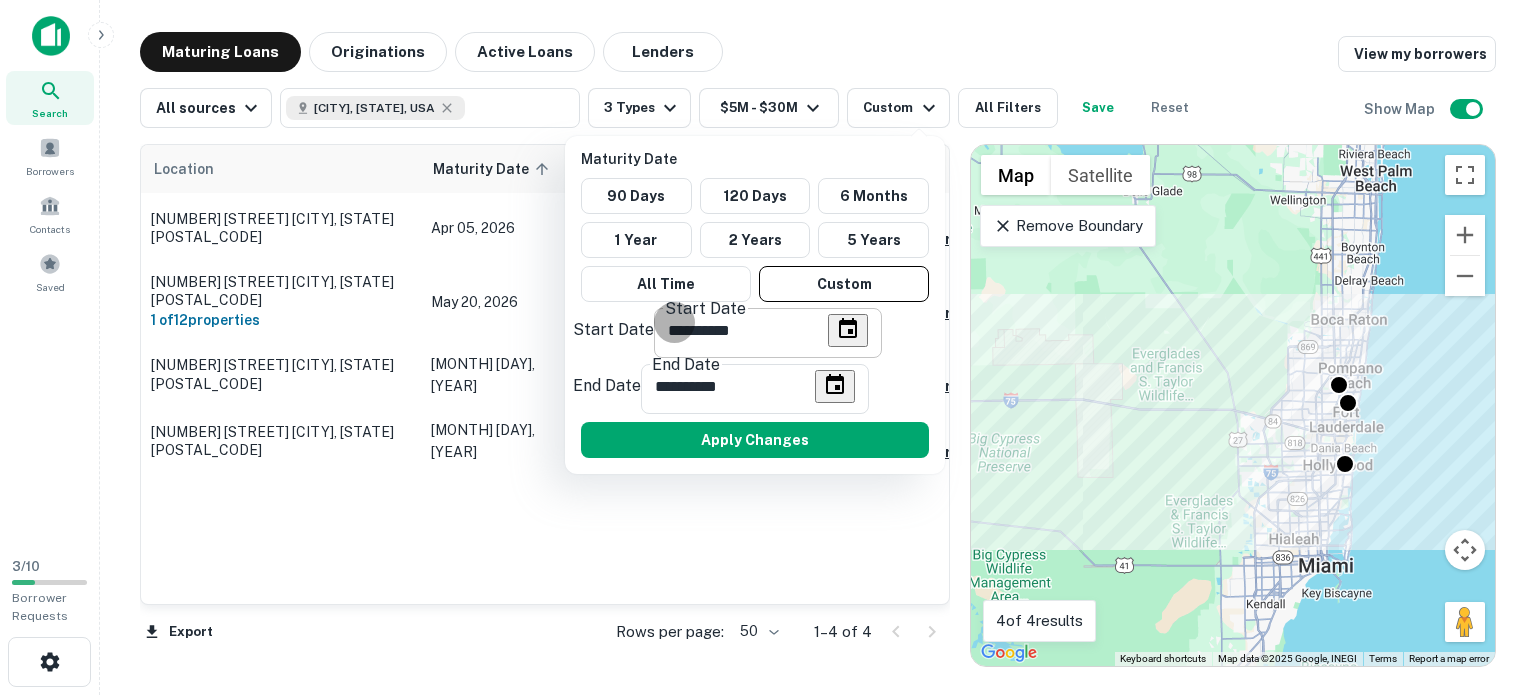 click 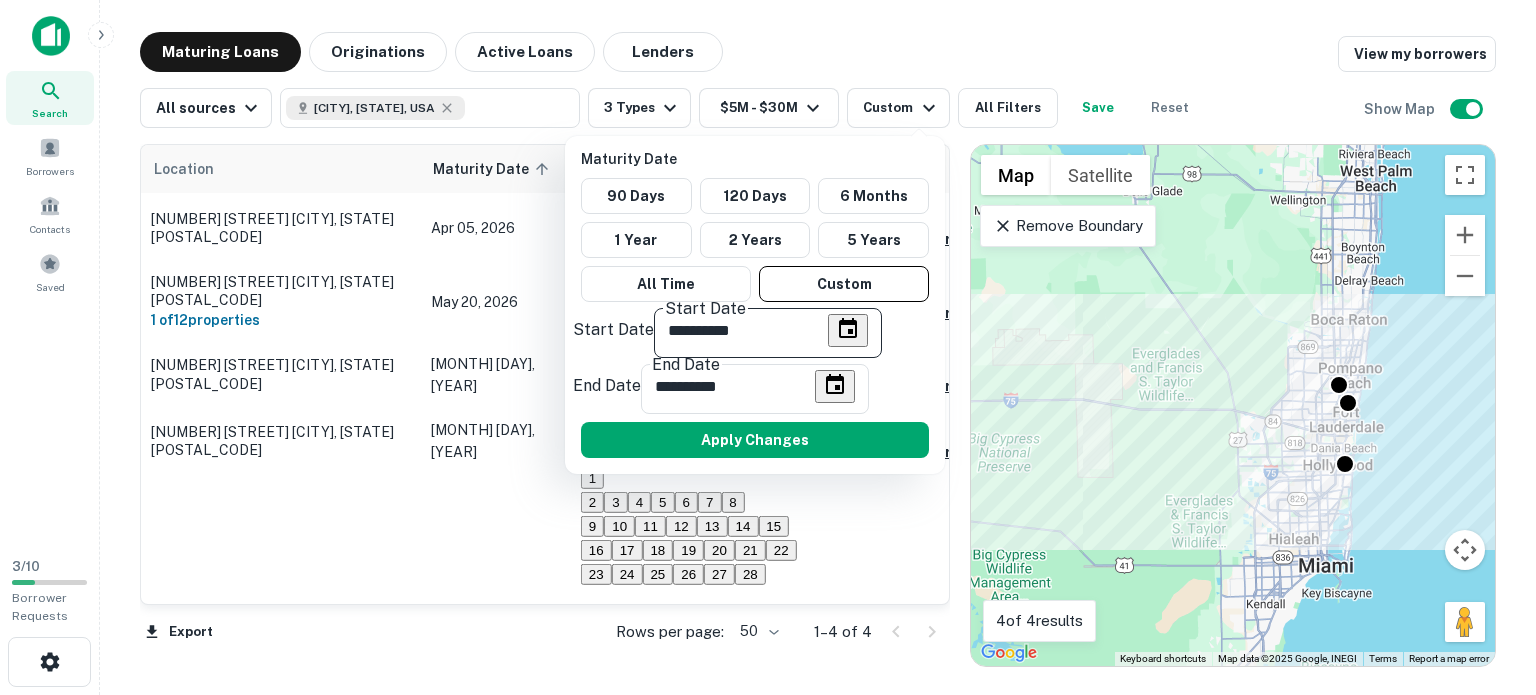 click 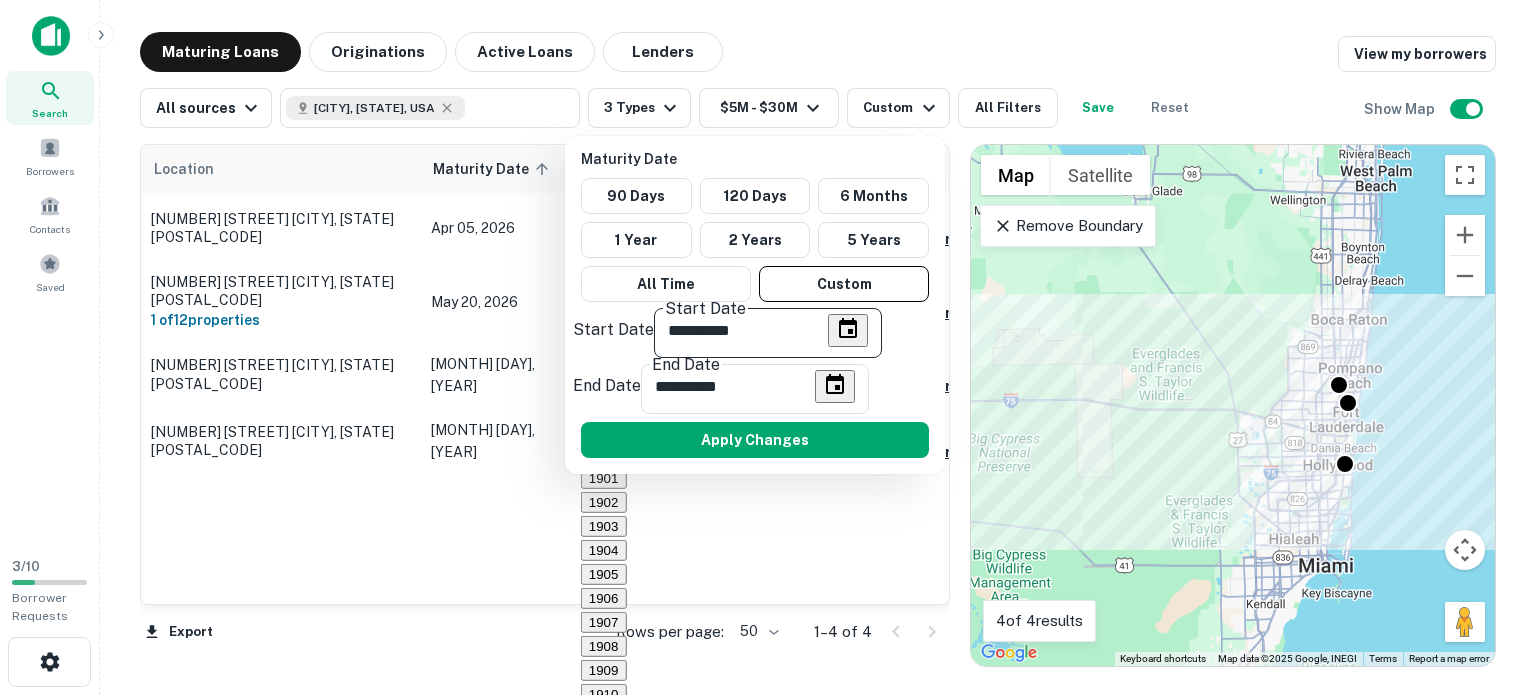 scroll, scrollTop: 1852, scrollLeft: 0, axis: vertical 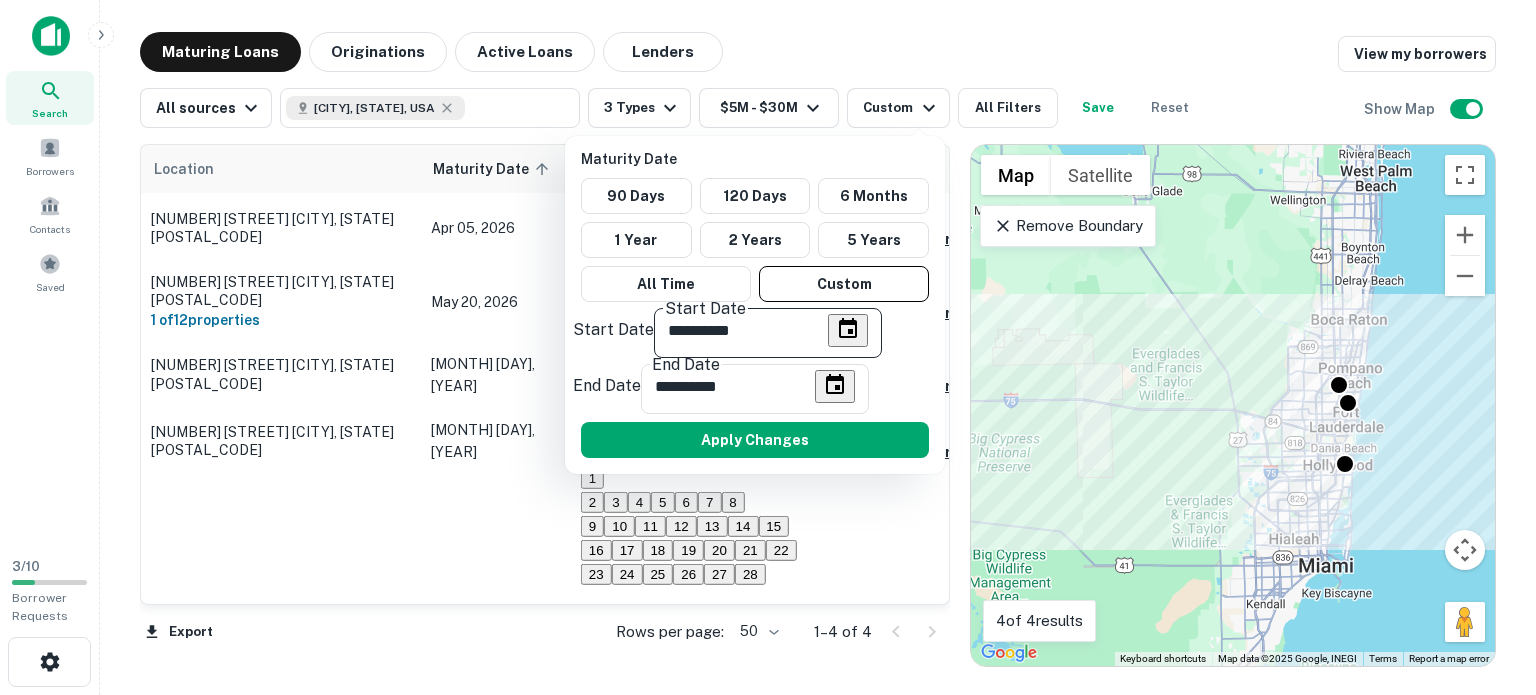 click at bounding box center [589, 431] 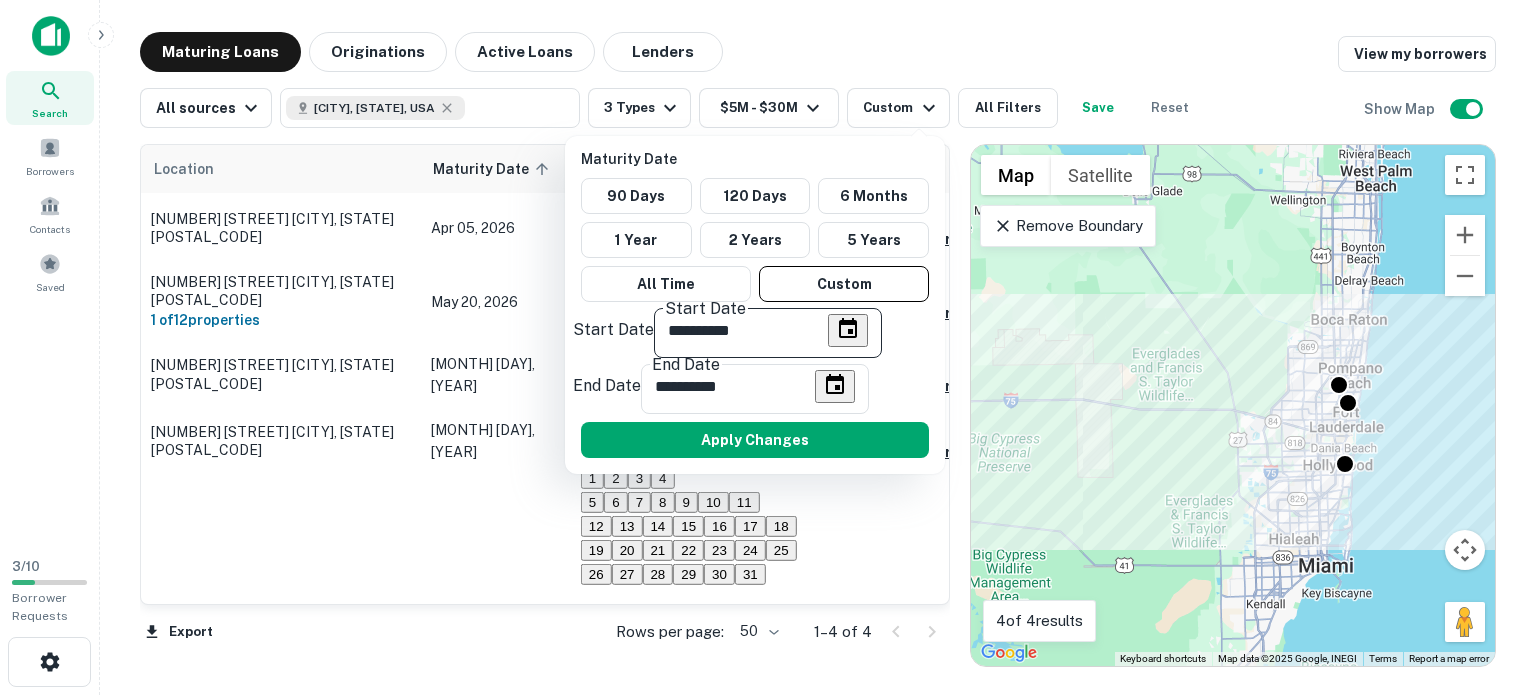 click at bounding box center (589, 431) 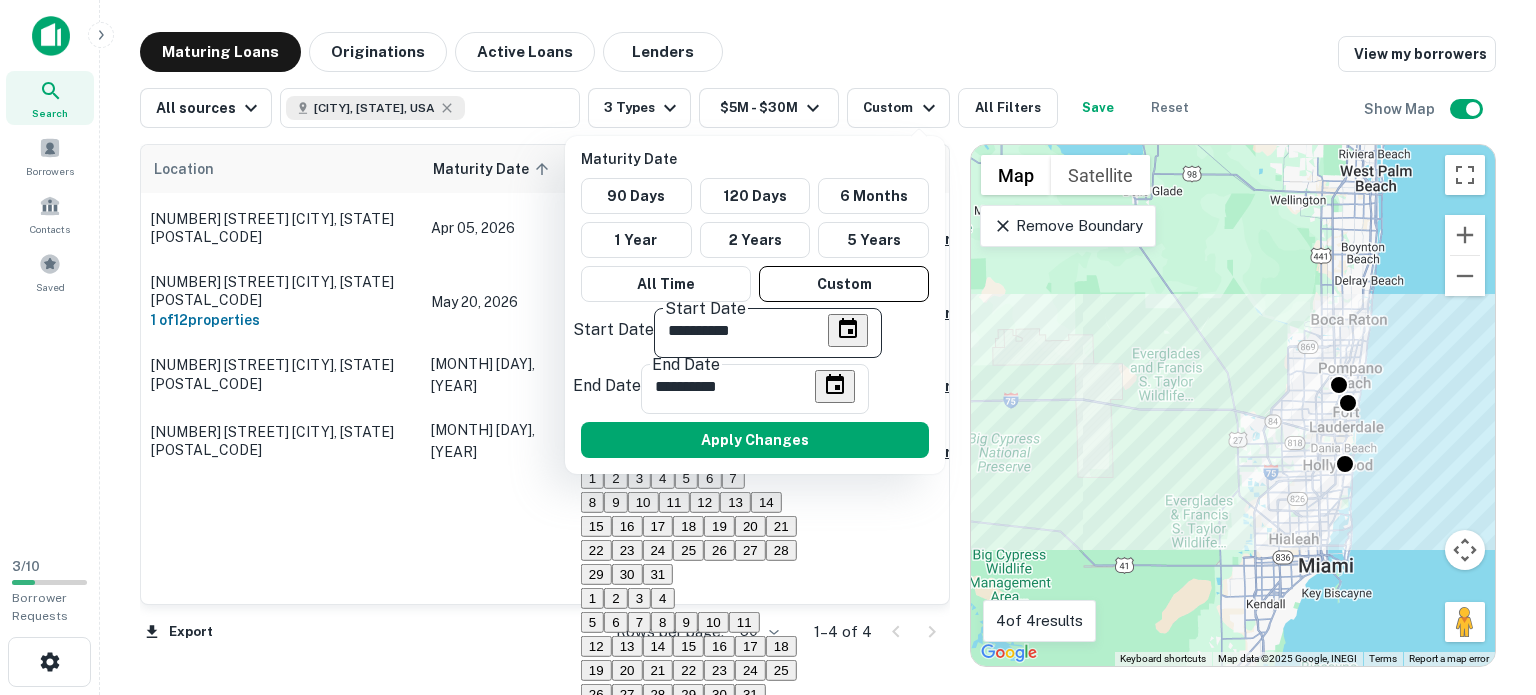 click at bounding box center (589, 431) 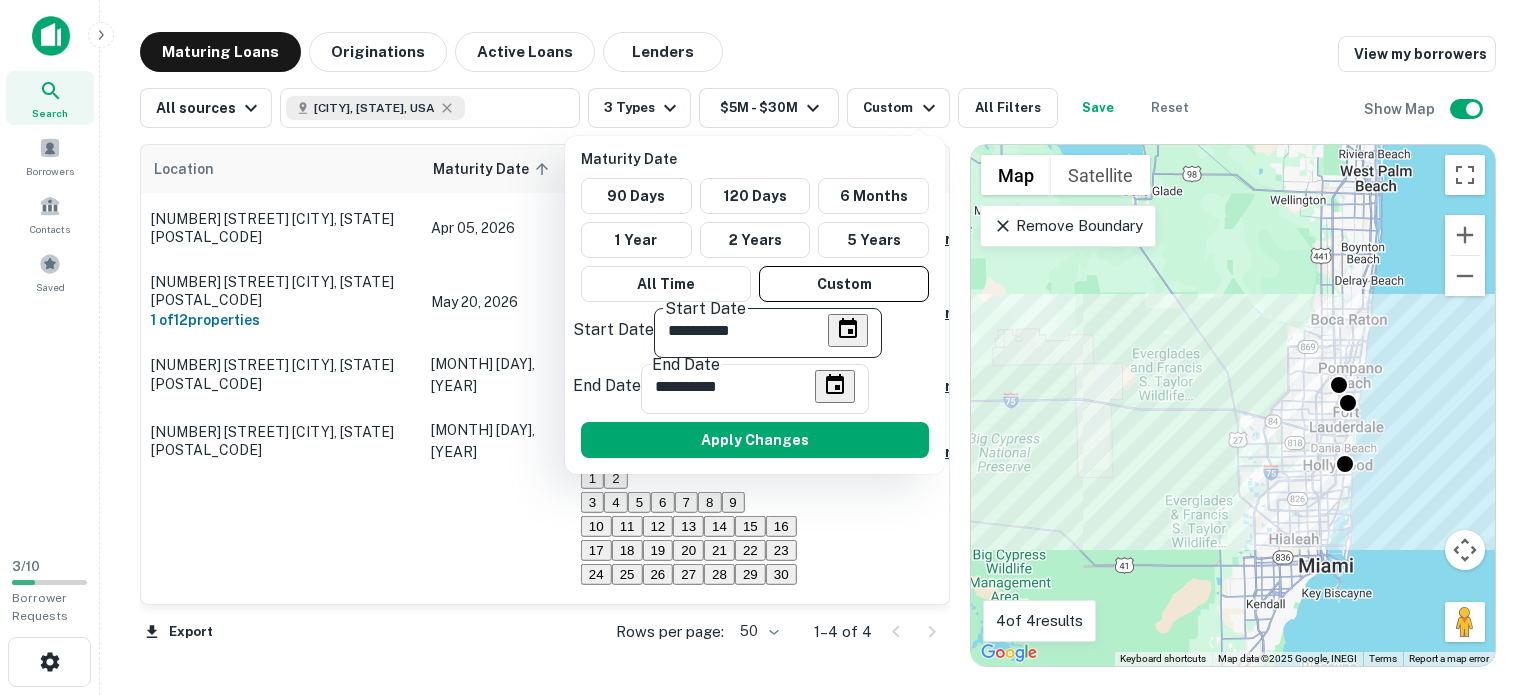 click 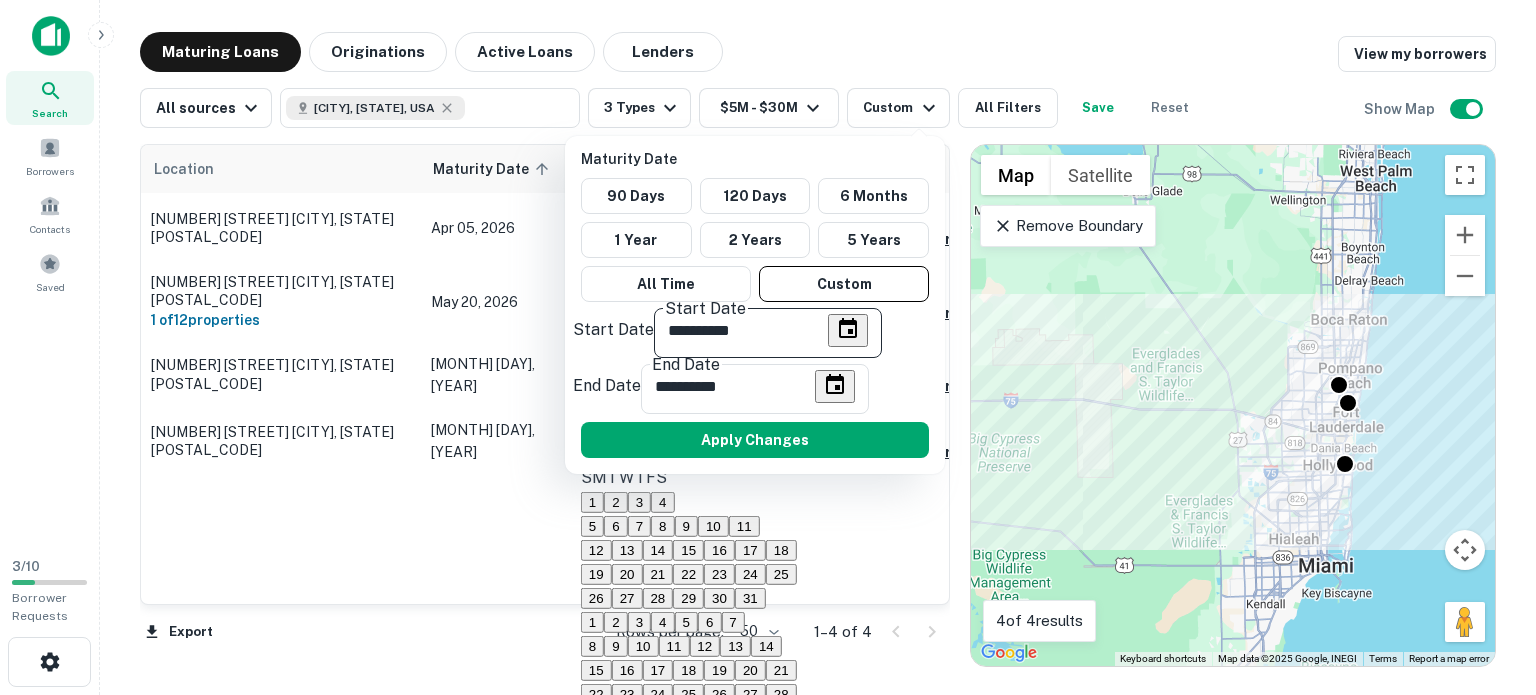 click 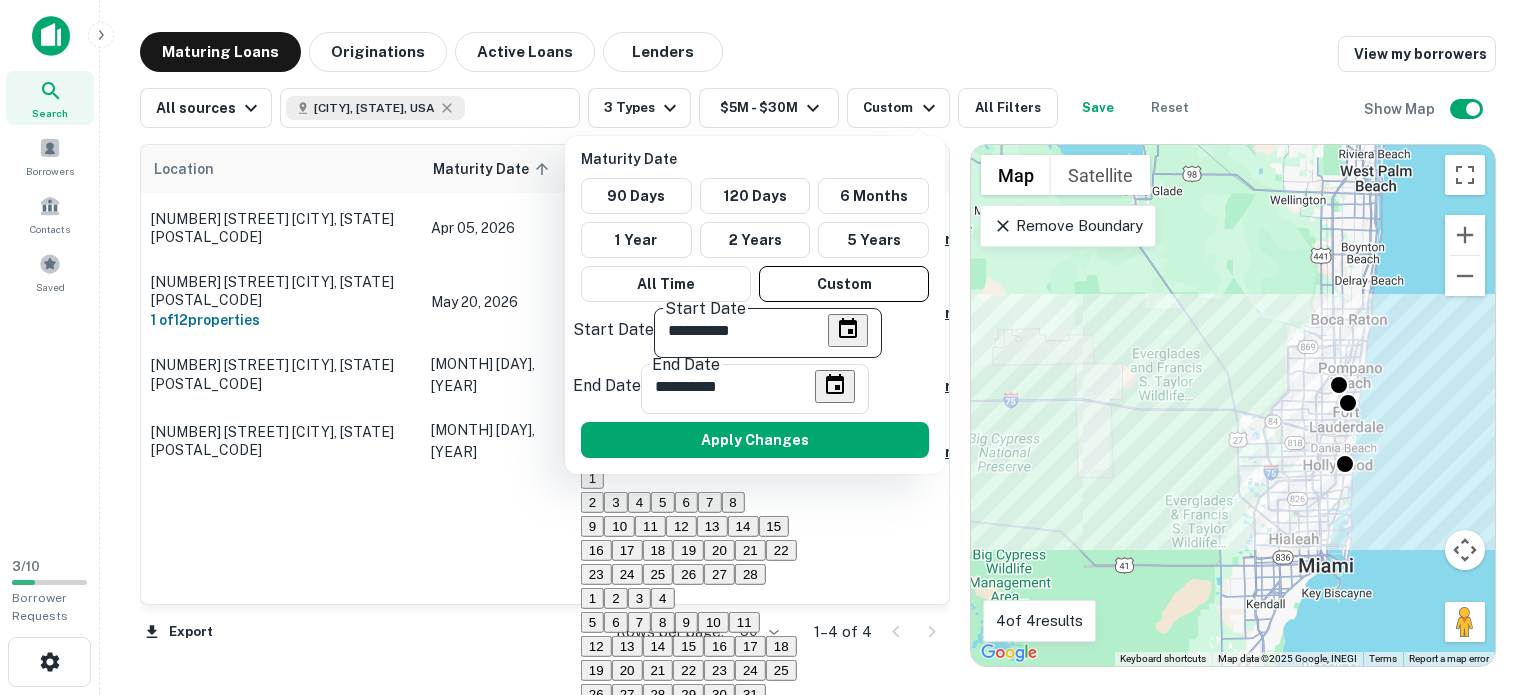 click 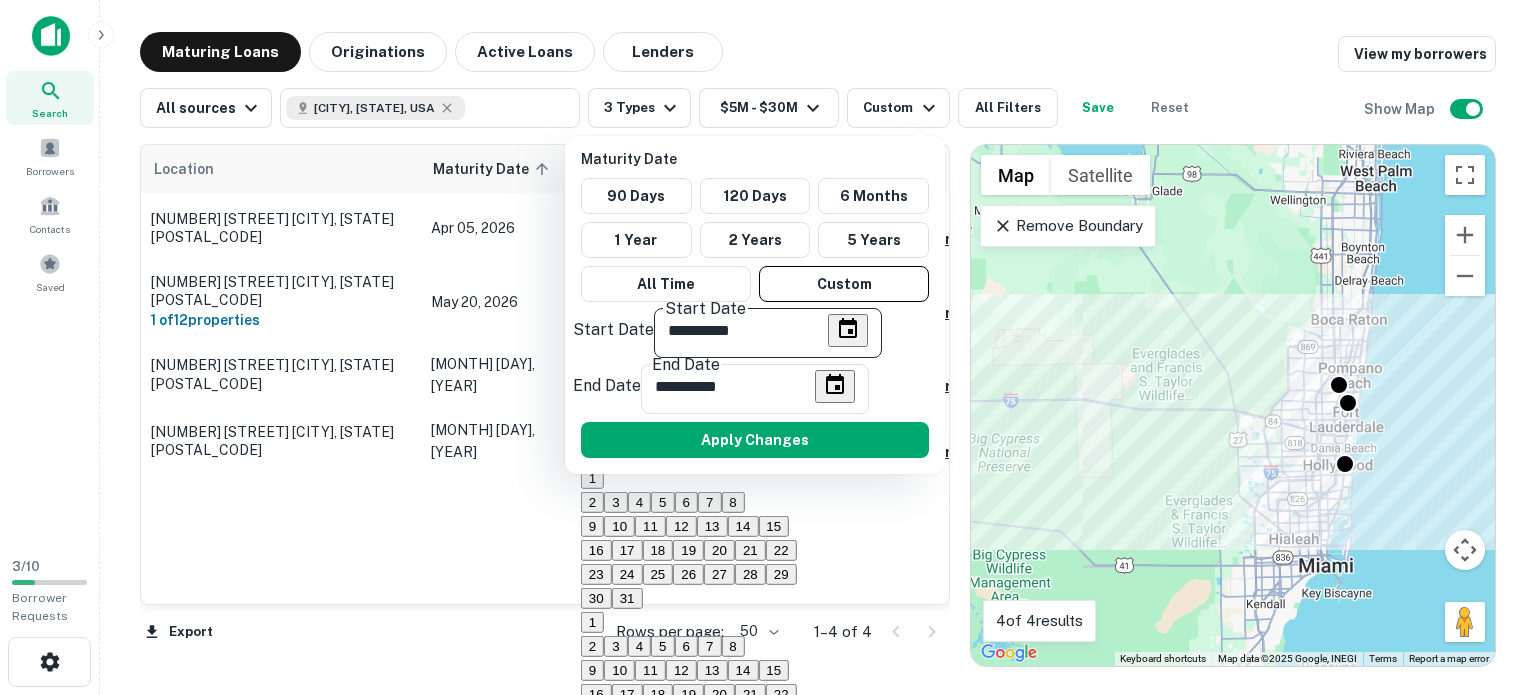 click 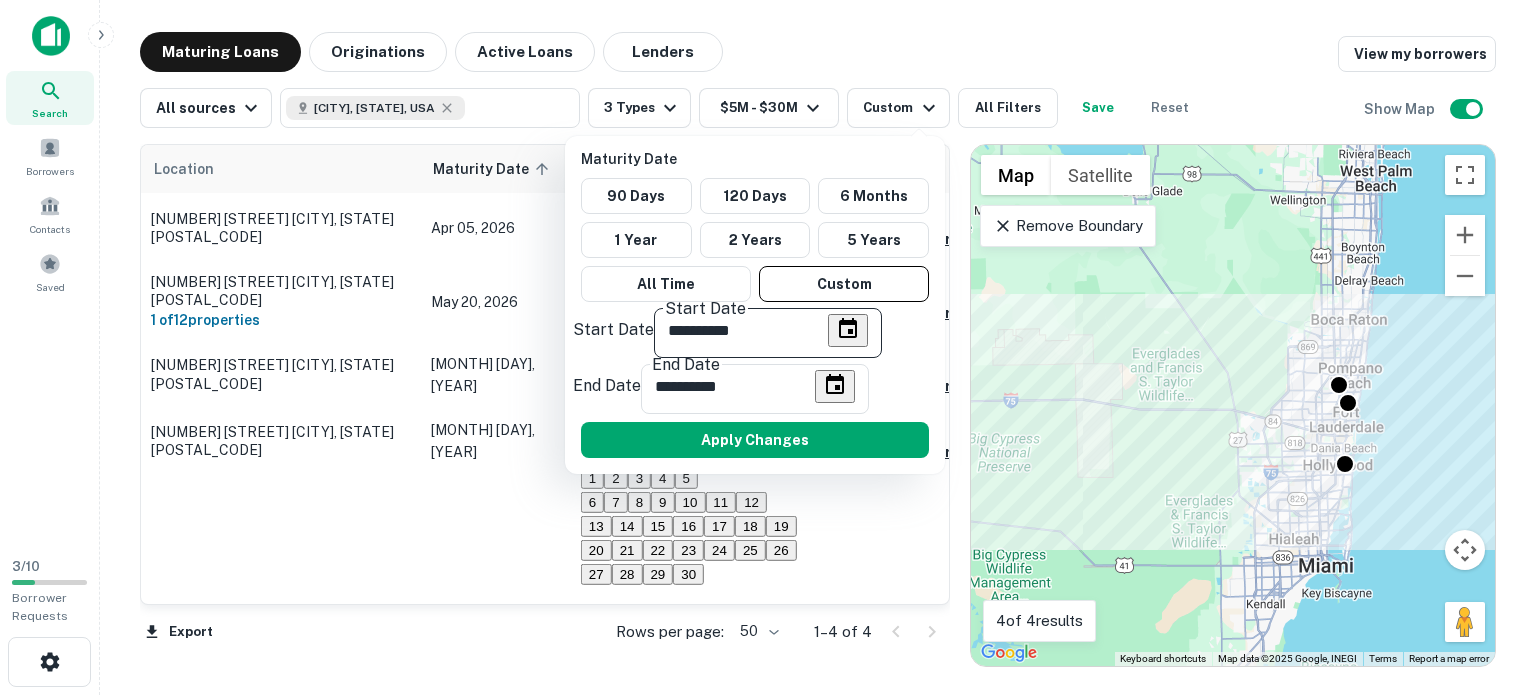 click 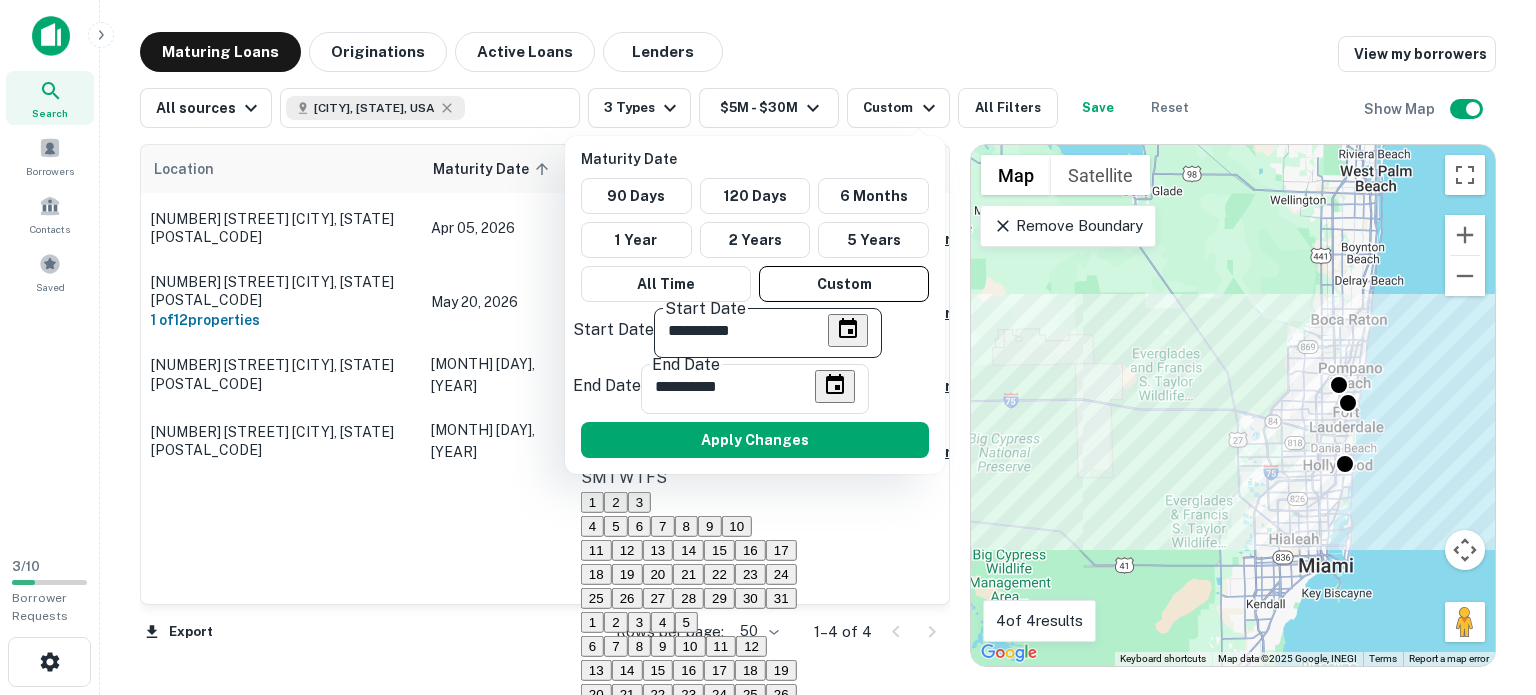 click 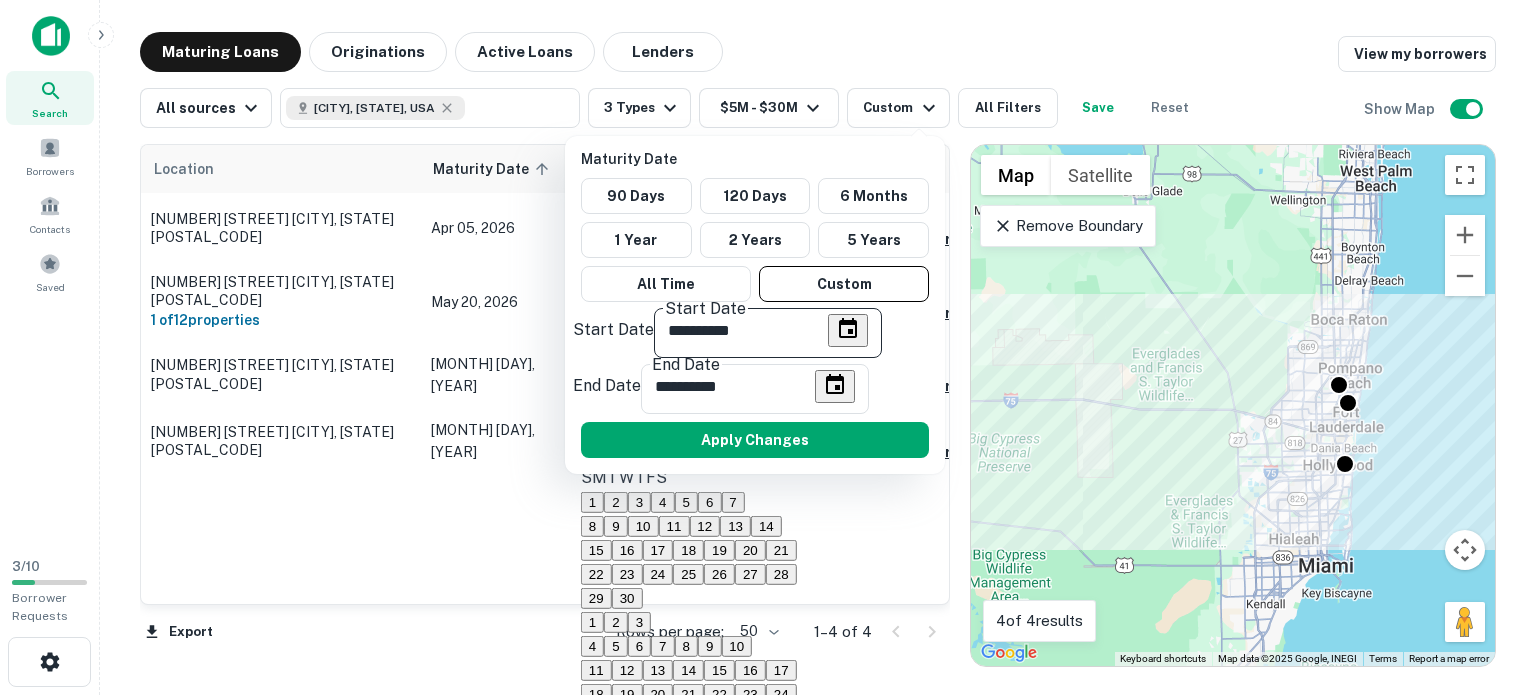 click 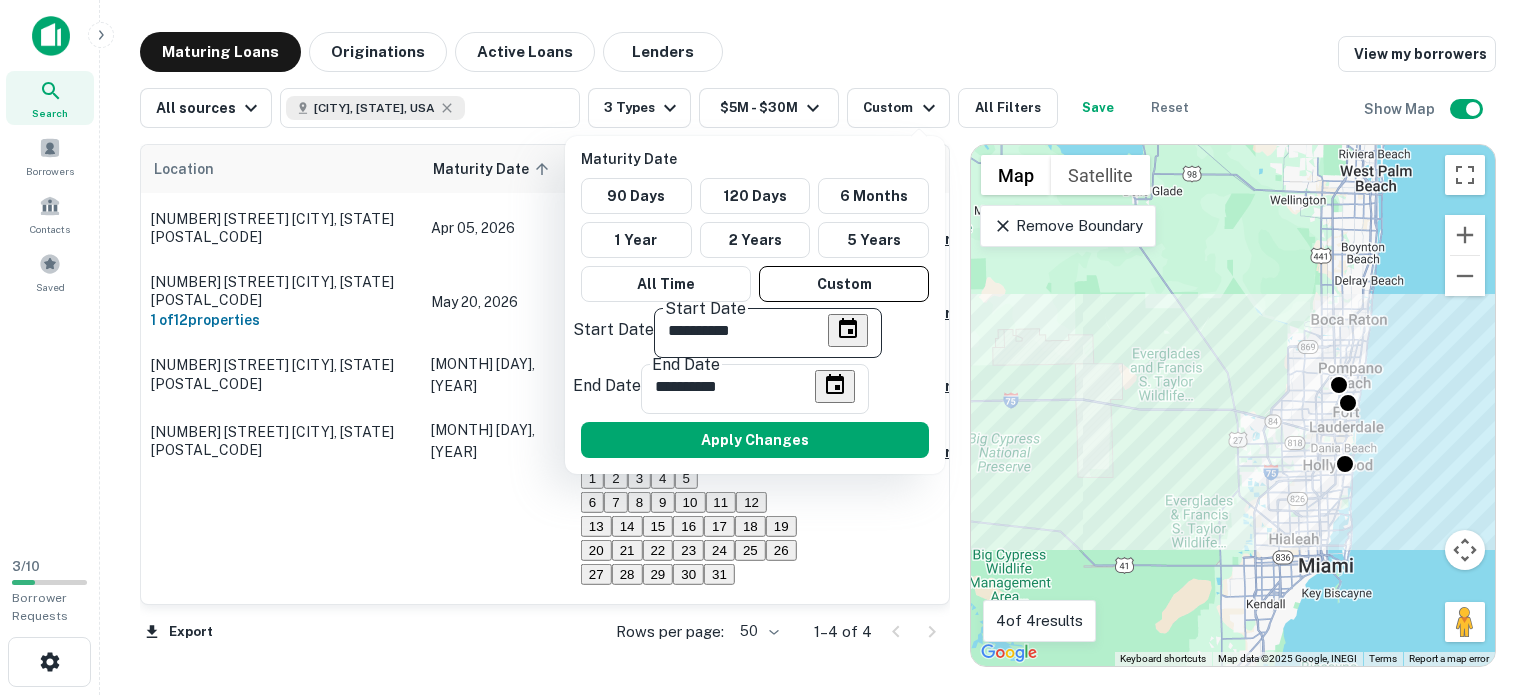 click 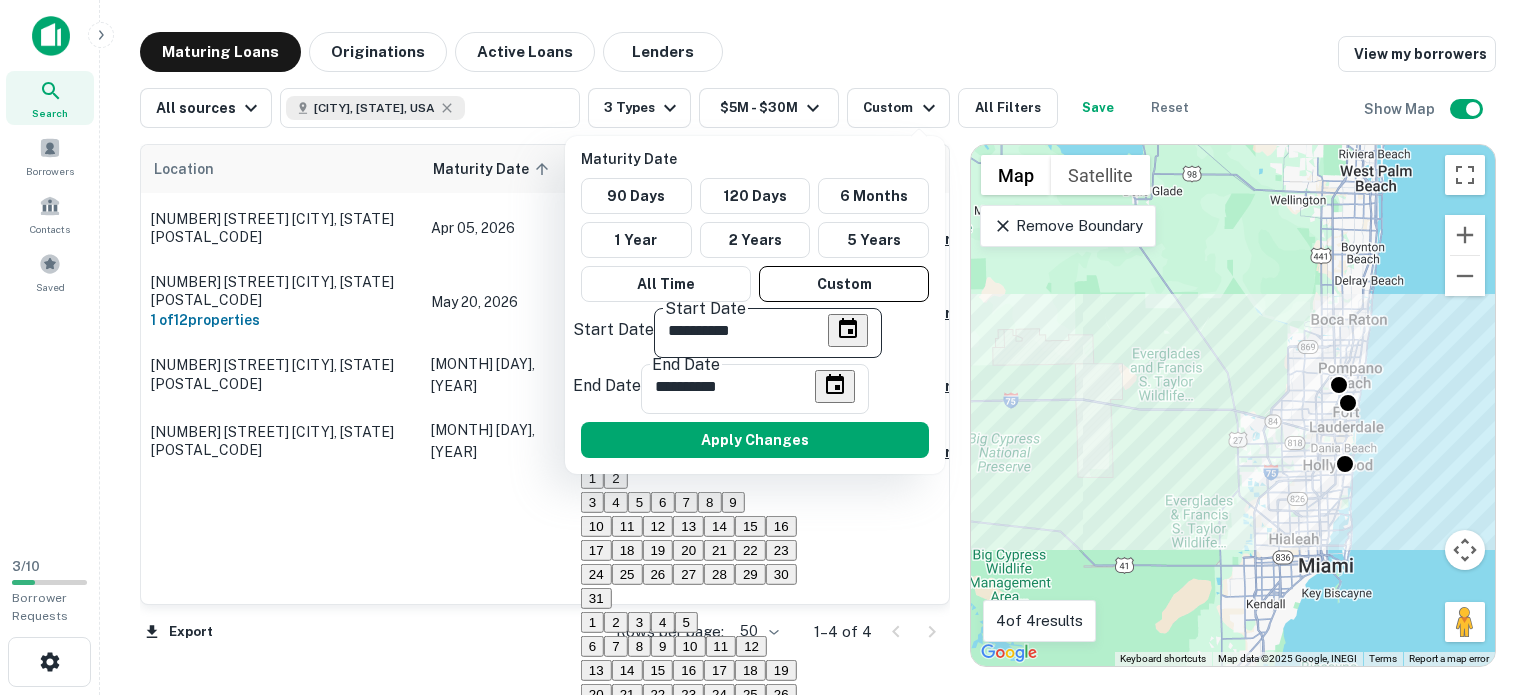 click 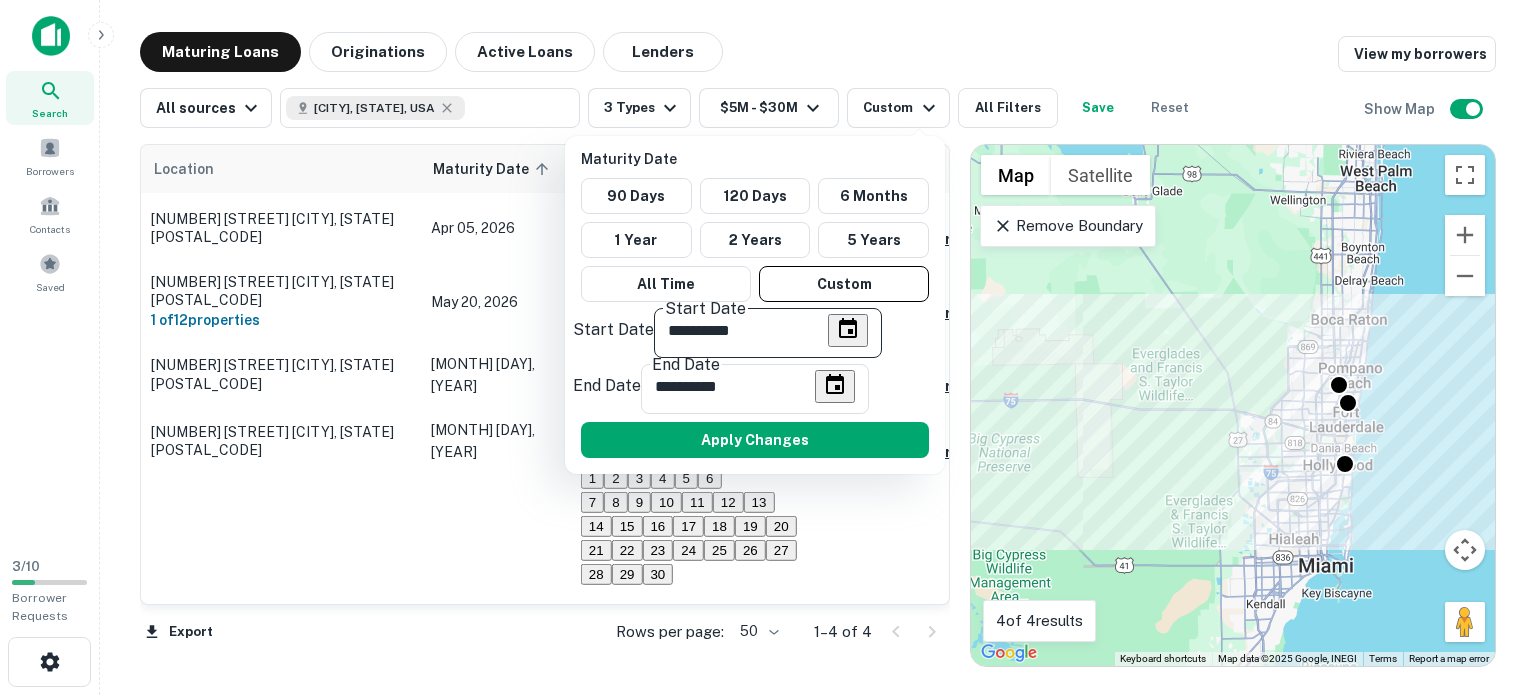 click on "1" at bounding box center [592, 478] 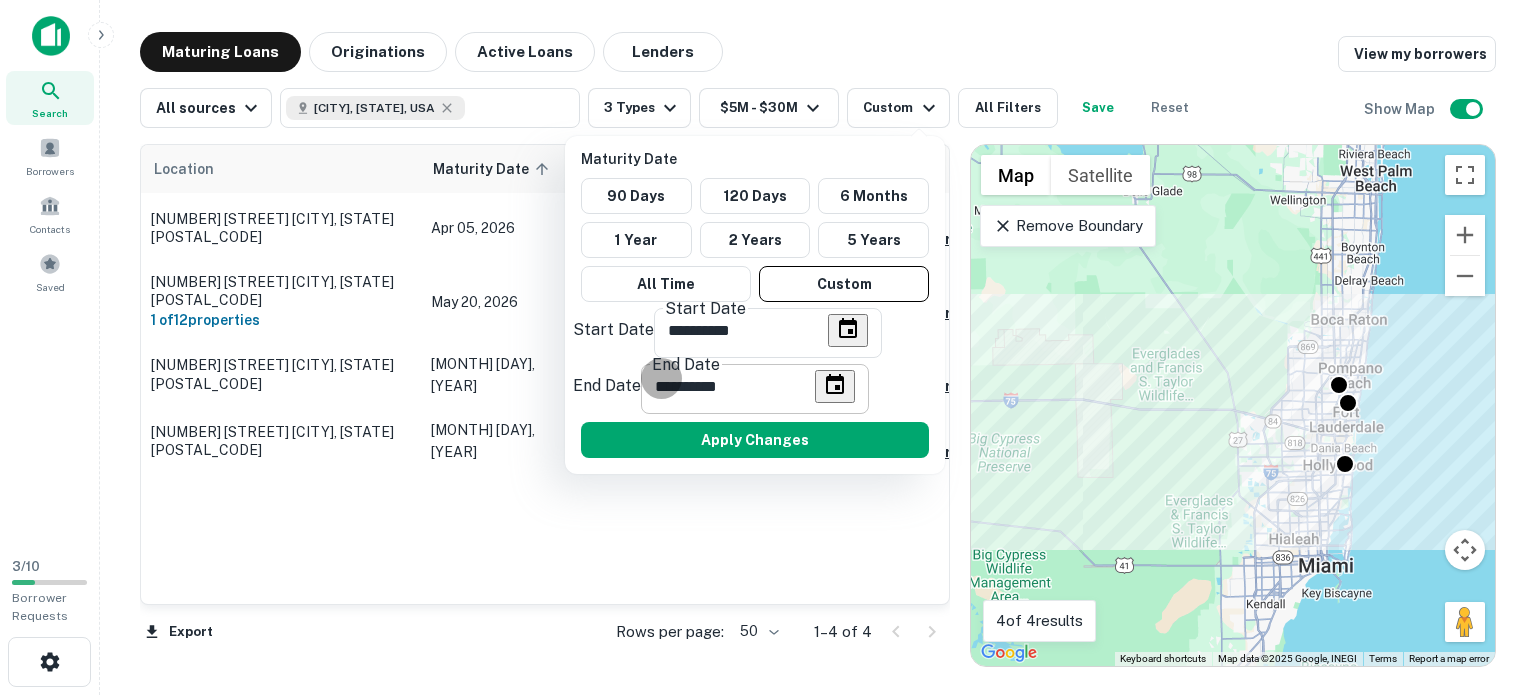 click 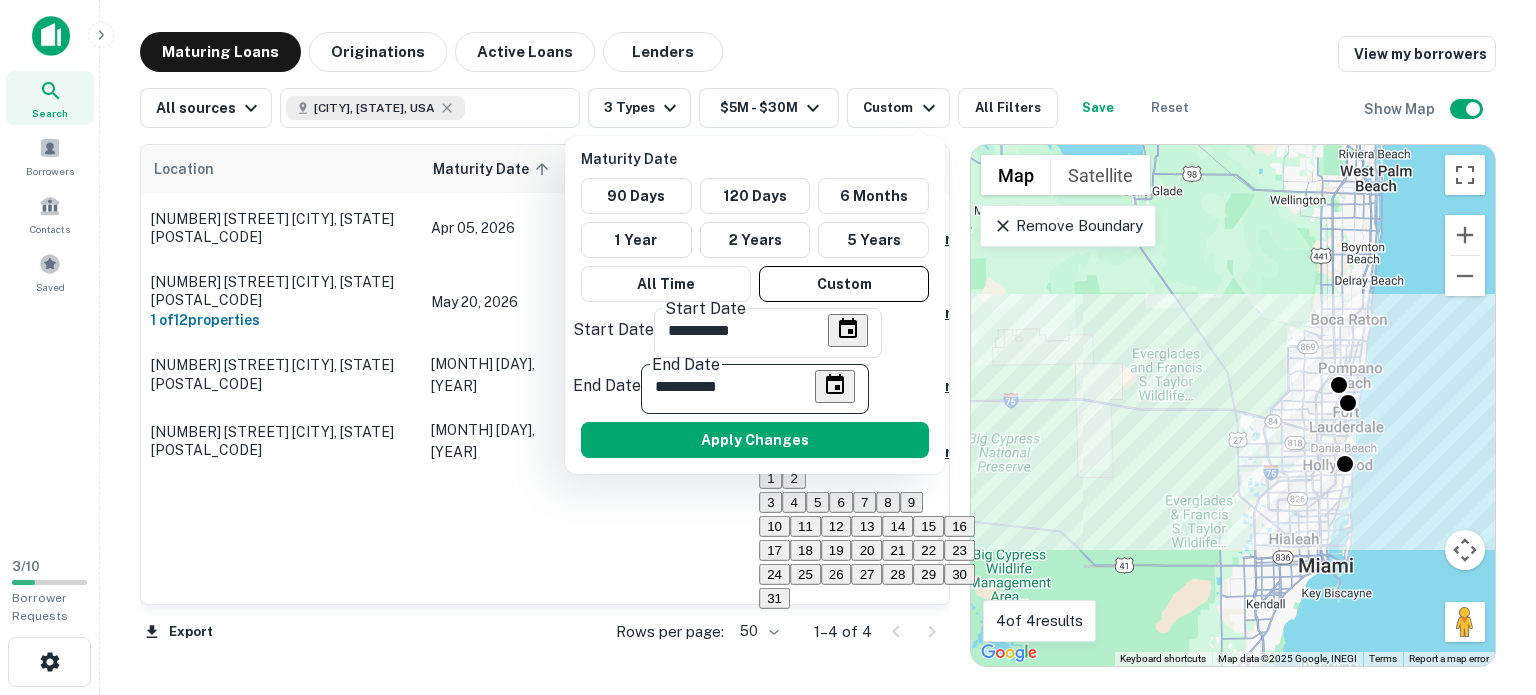 click 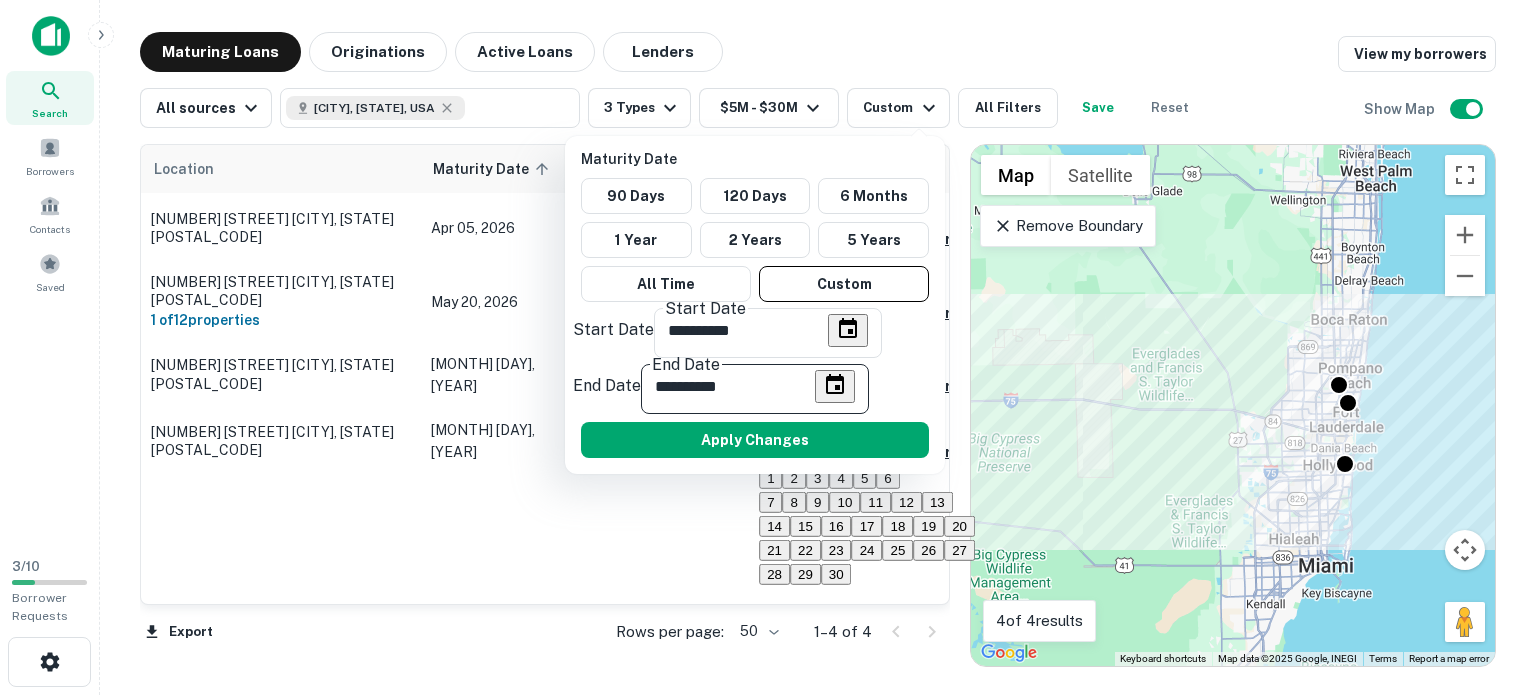 click 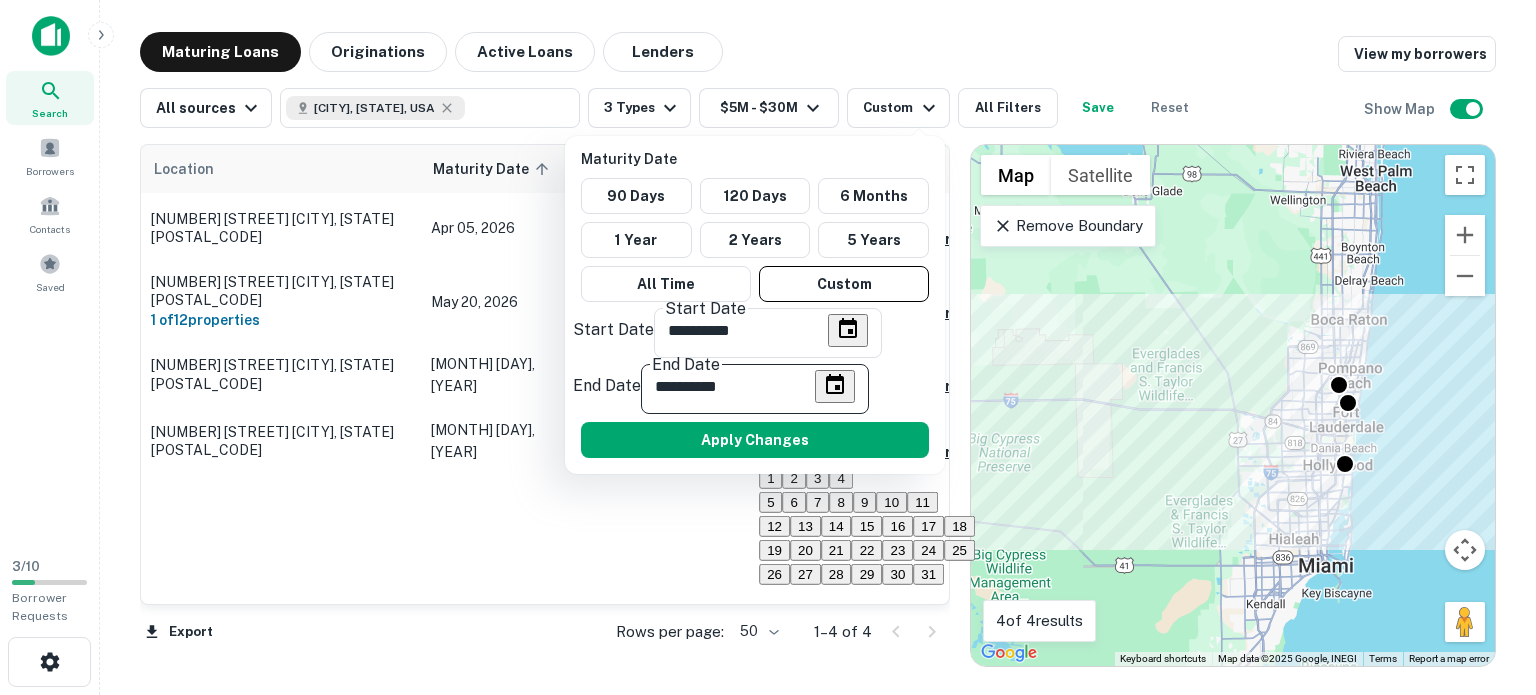 click 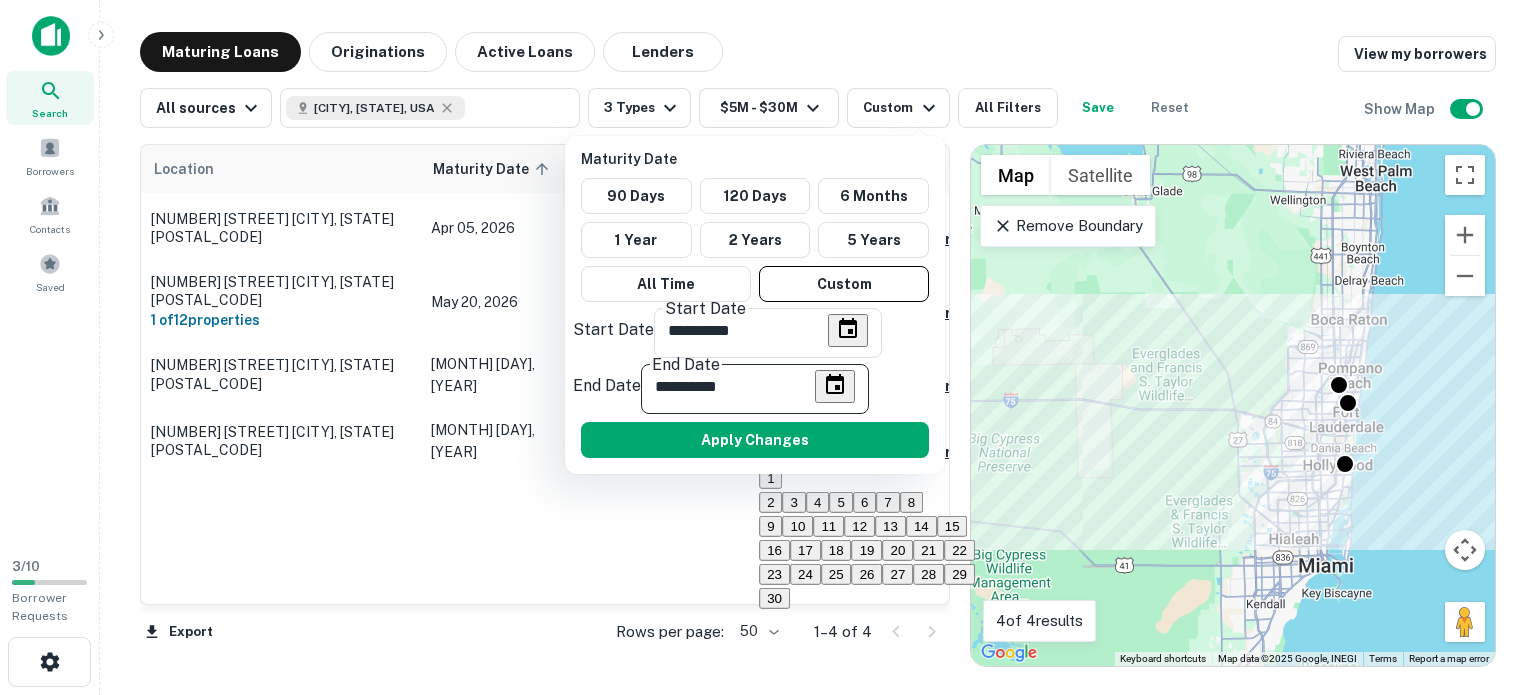 click 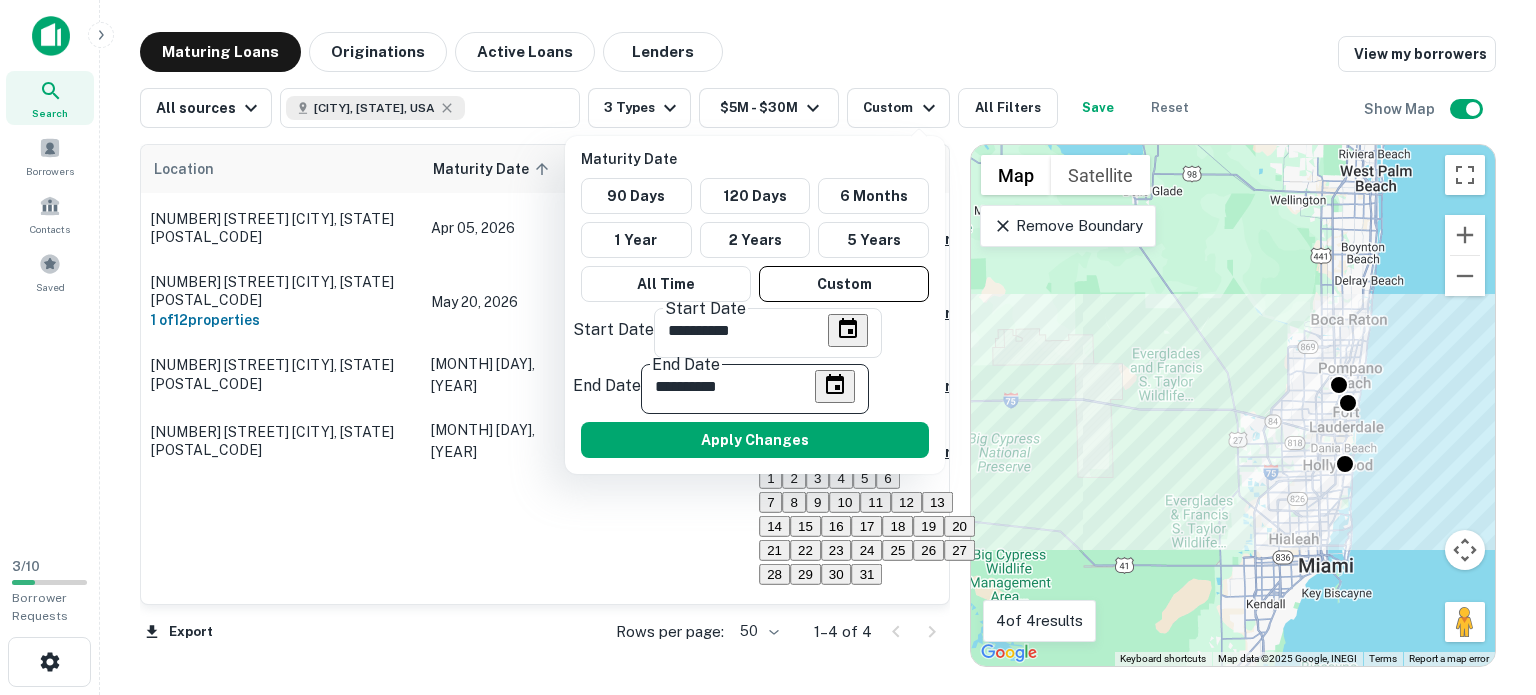 click 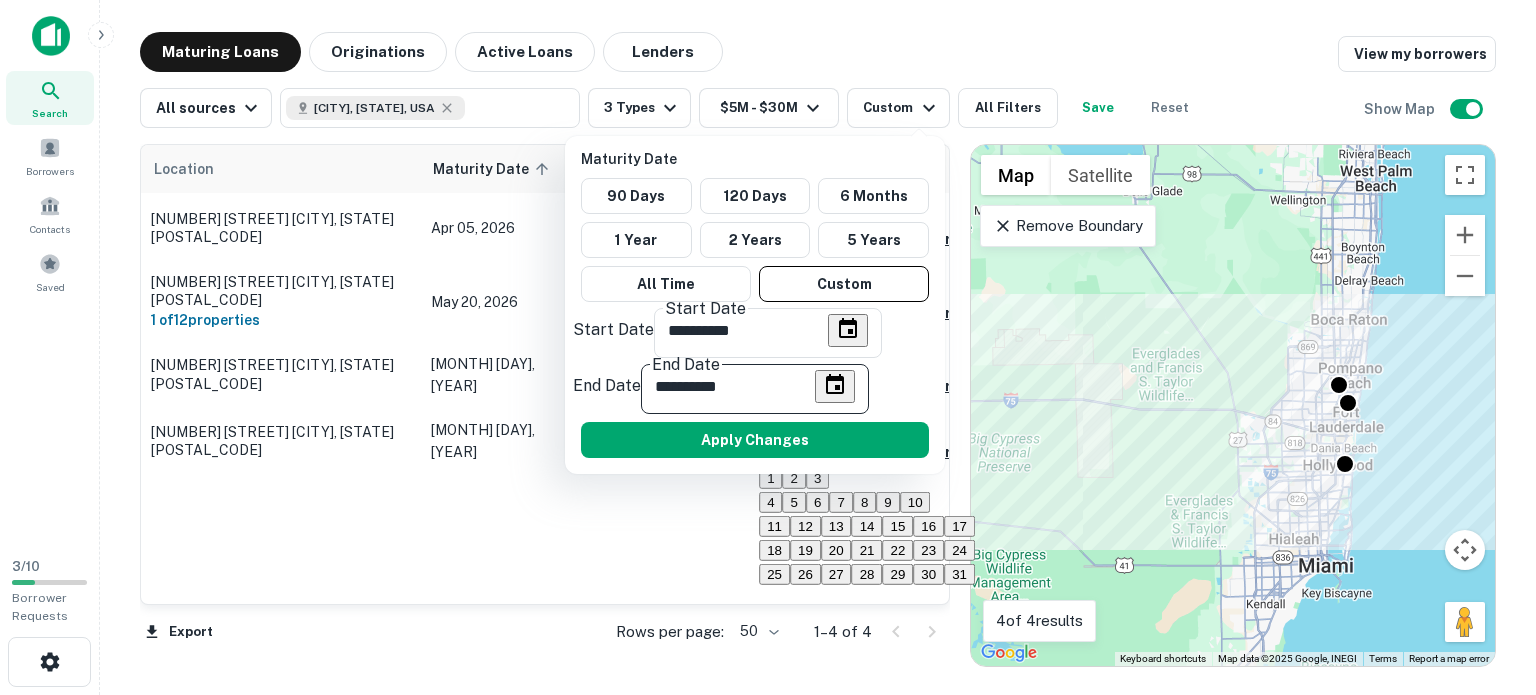 click 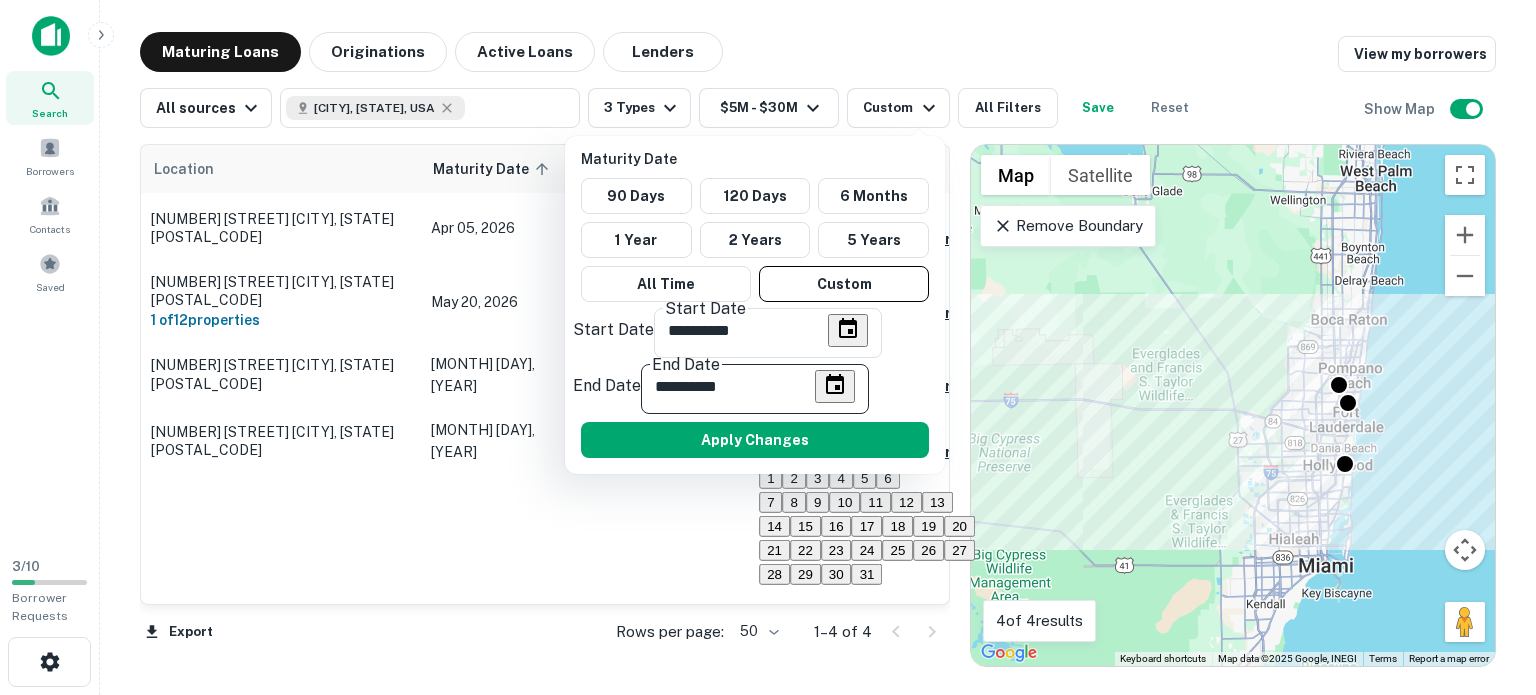 click on "31" at bounding box center [867, 574] 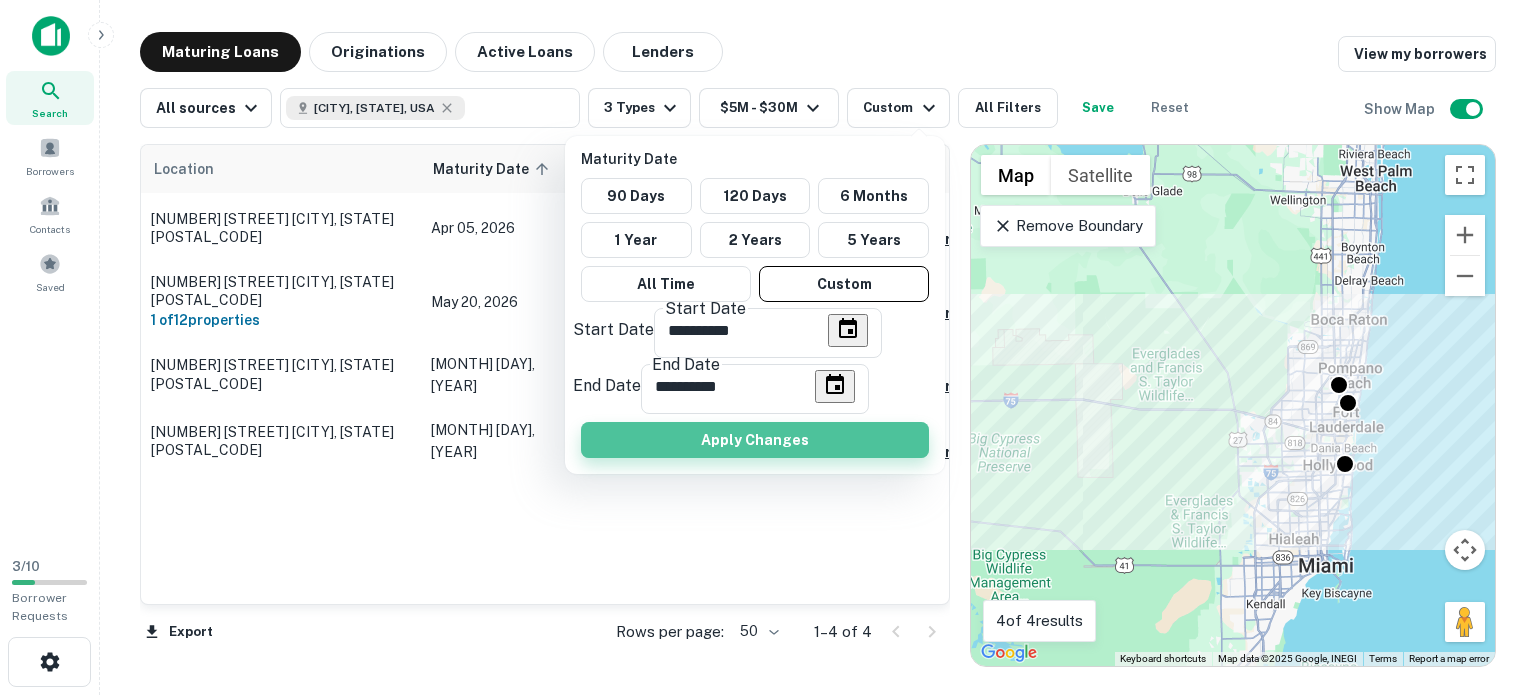 click on "Apply Changes" at bounding box center [755, 440] 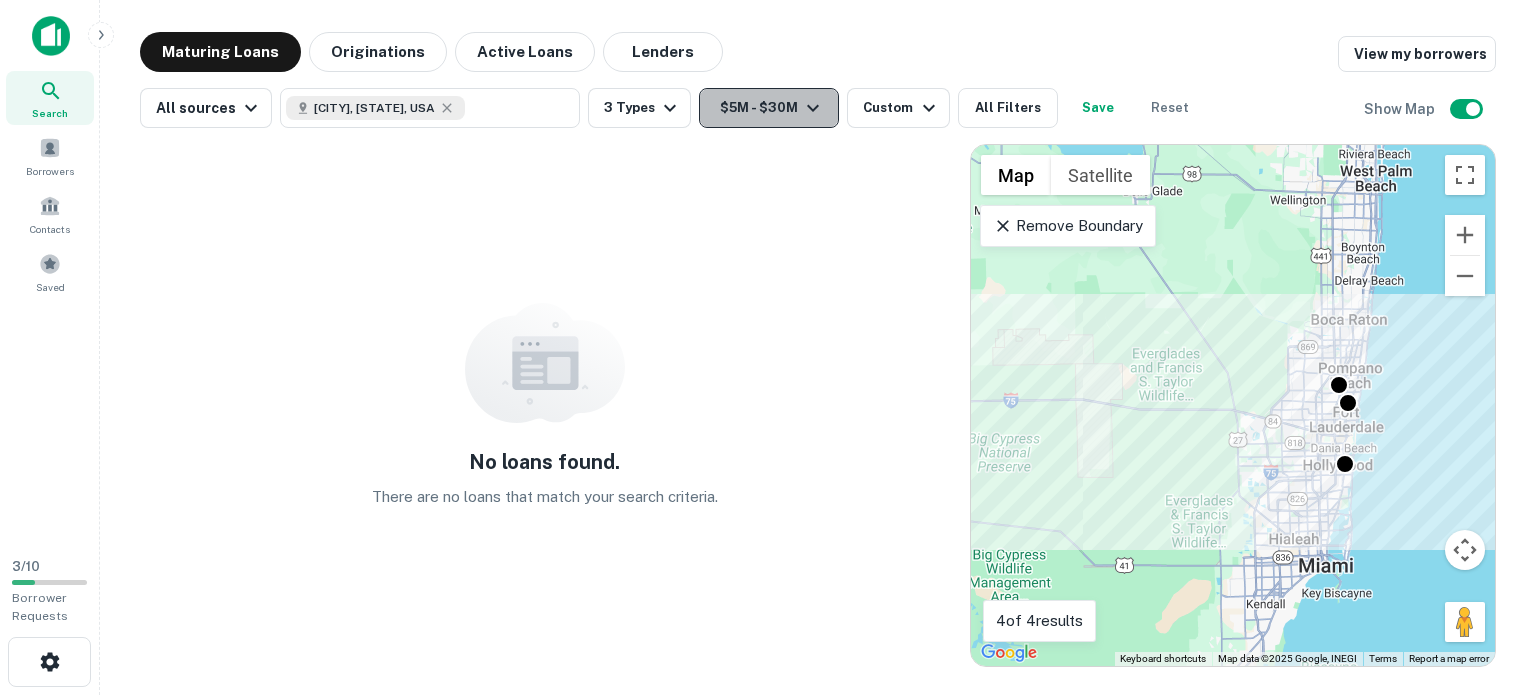 click 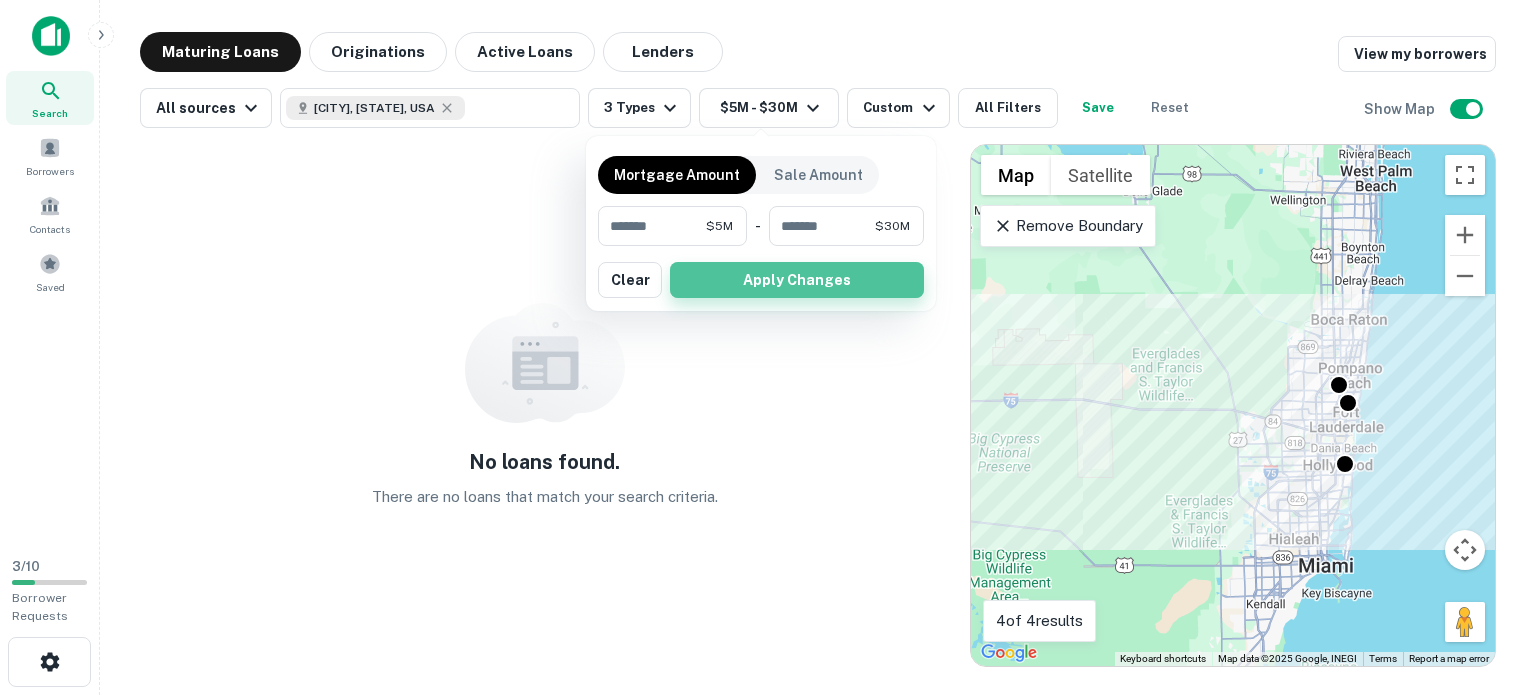 click on "Apply Changes" at bounding box center [797, 280] 